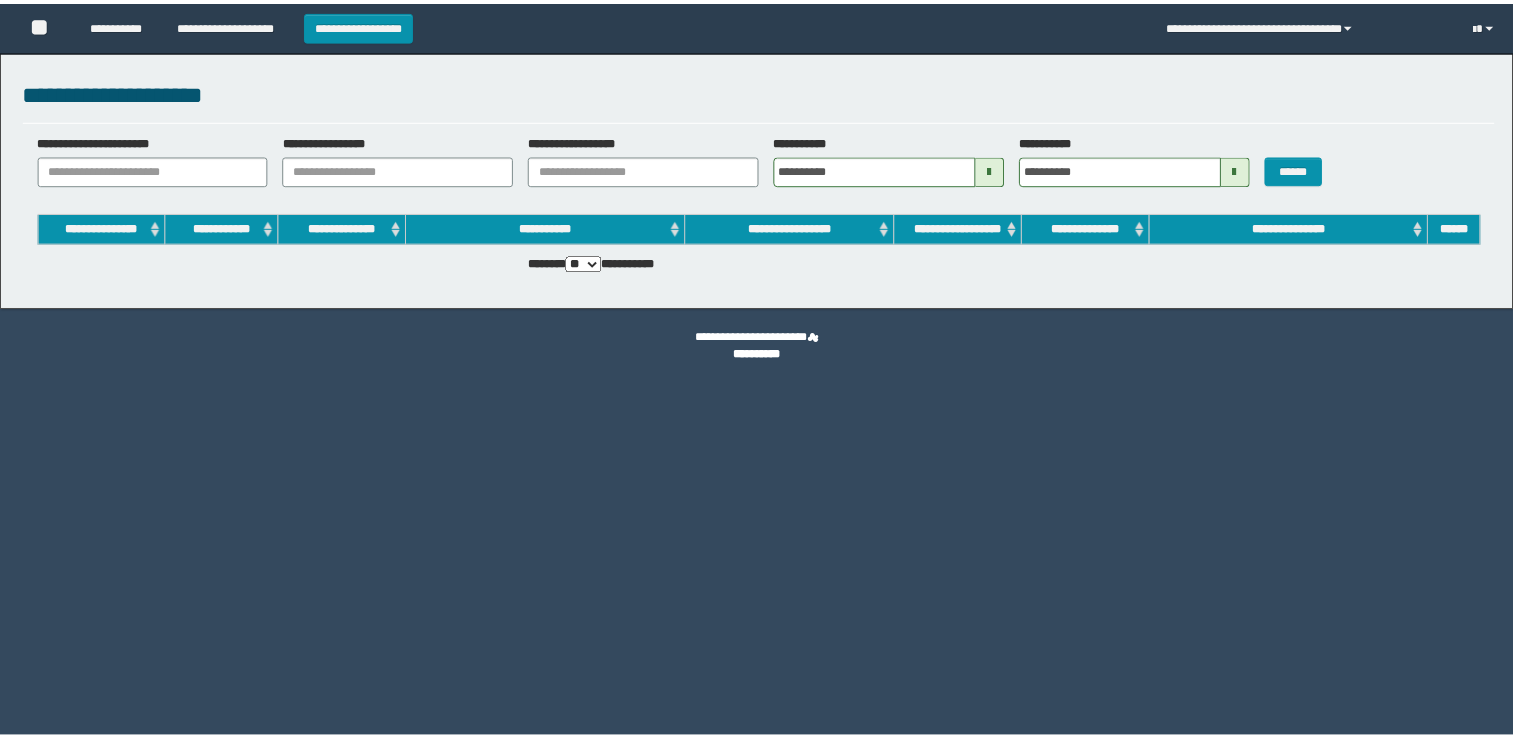 scroll, scrollTop: 0, scrollLeft: 0, axis: both 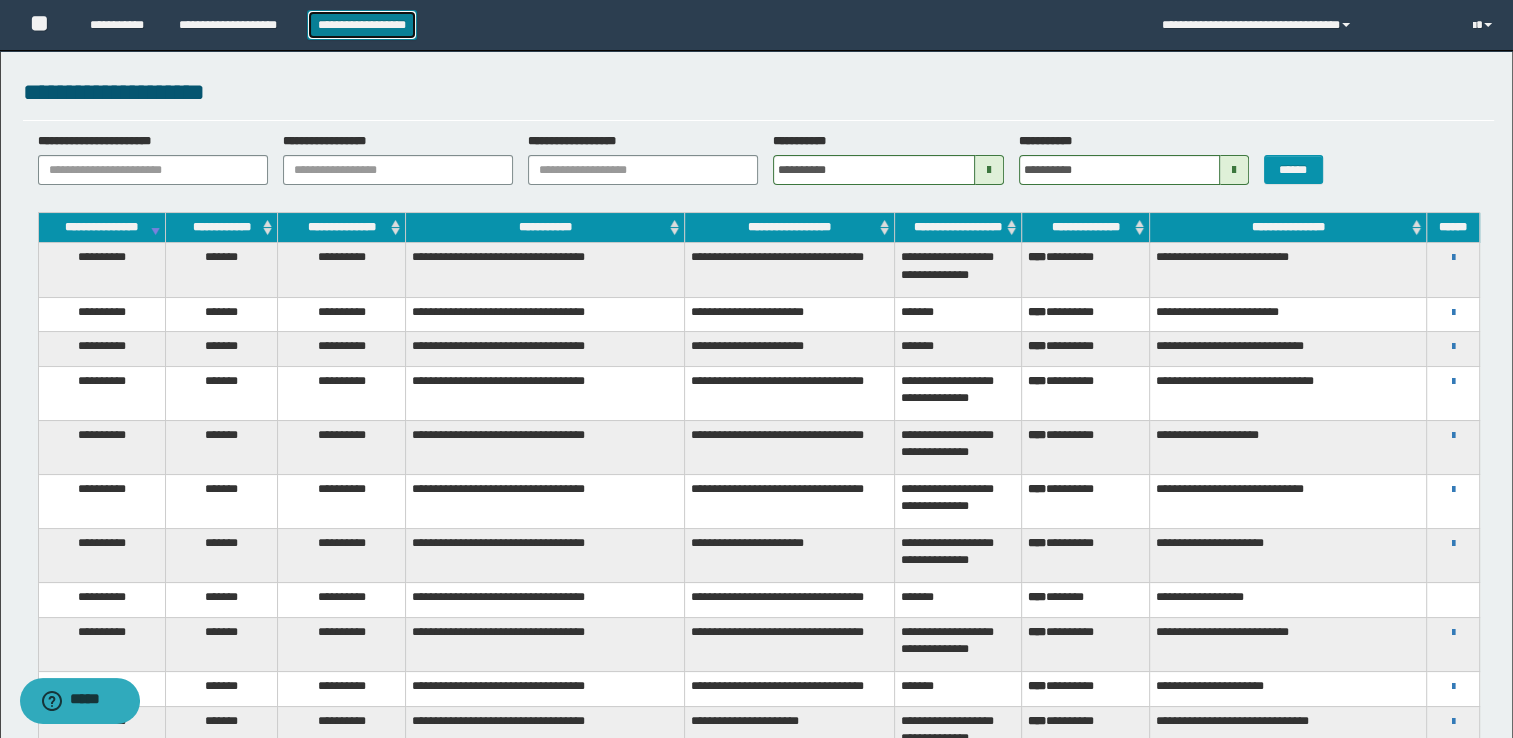 click on "**********" at bounding box center [362, 25] 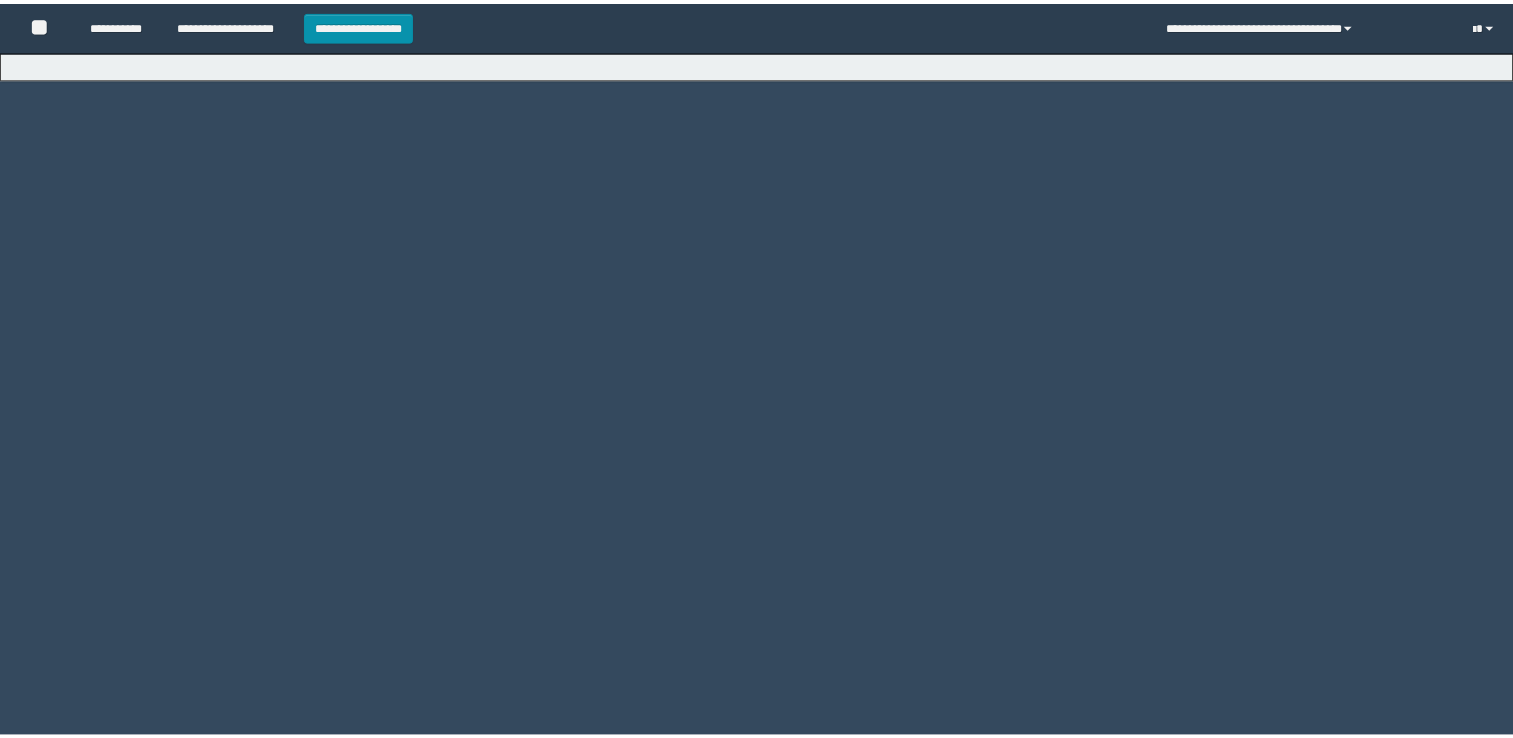 scroll, scrollTop: 0, scrollLeft: 0, axis: both 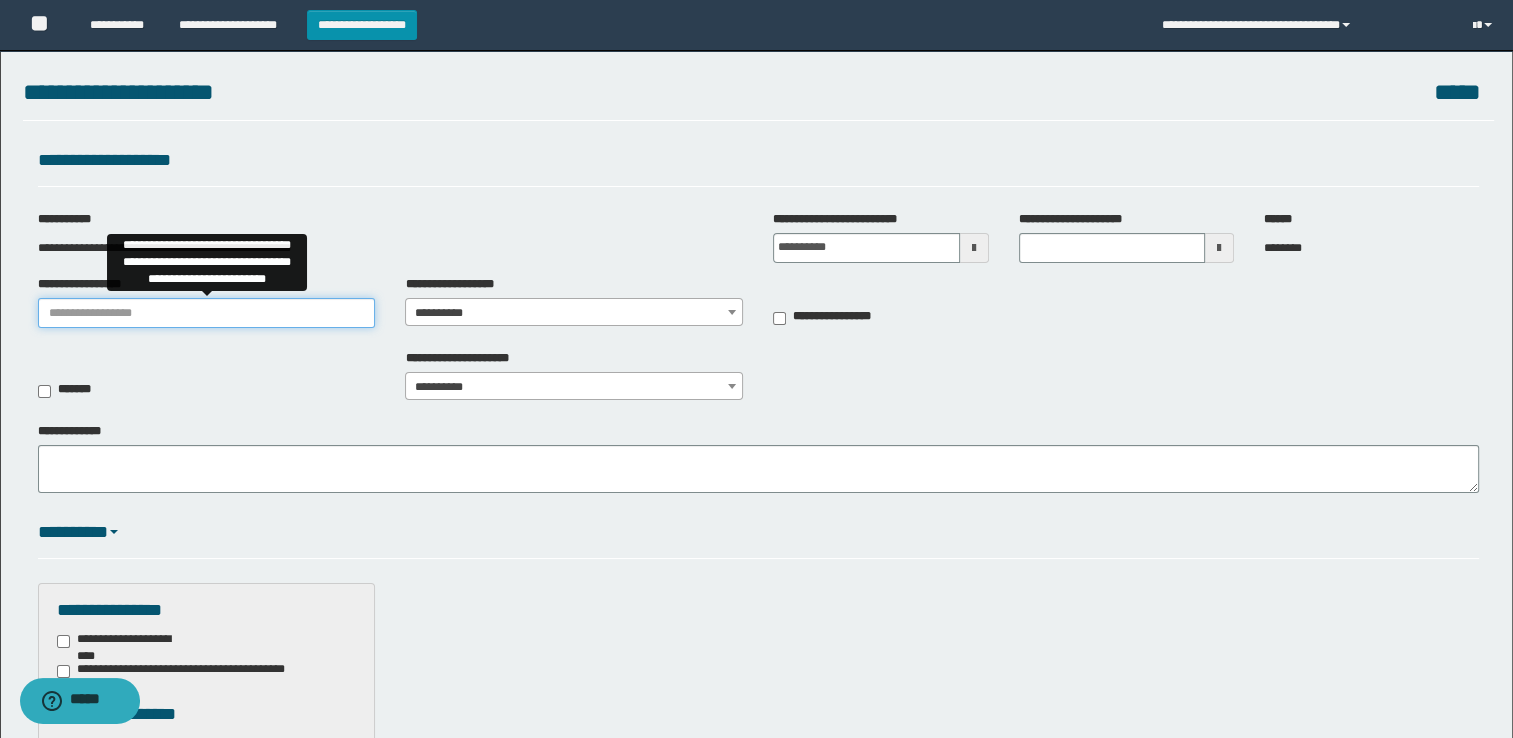 click on "**********" at bounding box center (207, 313) 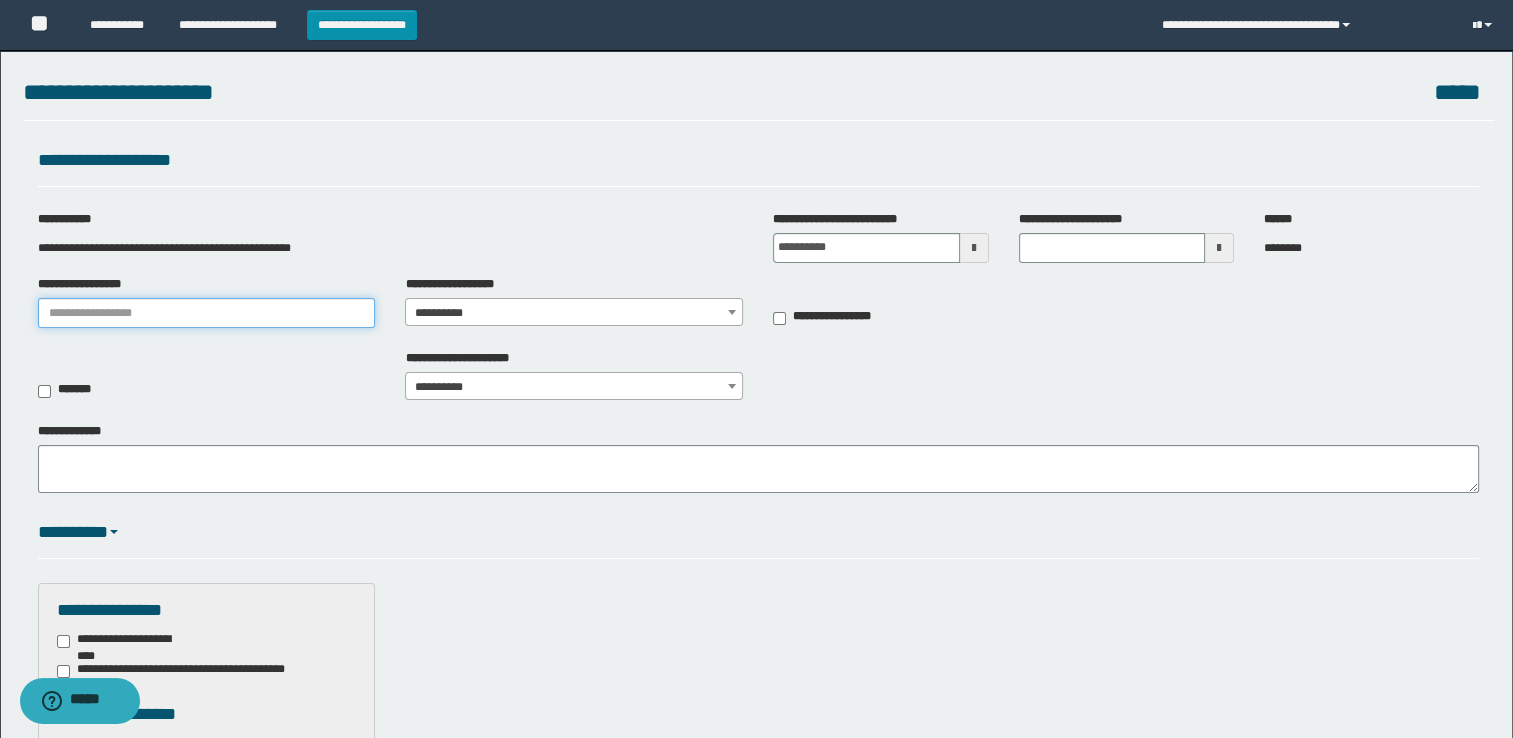 type on "**********" 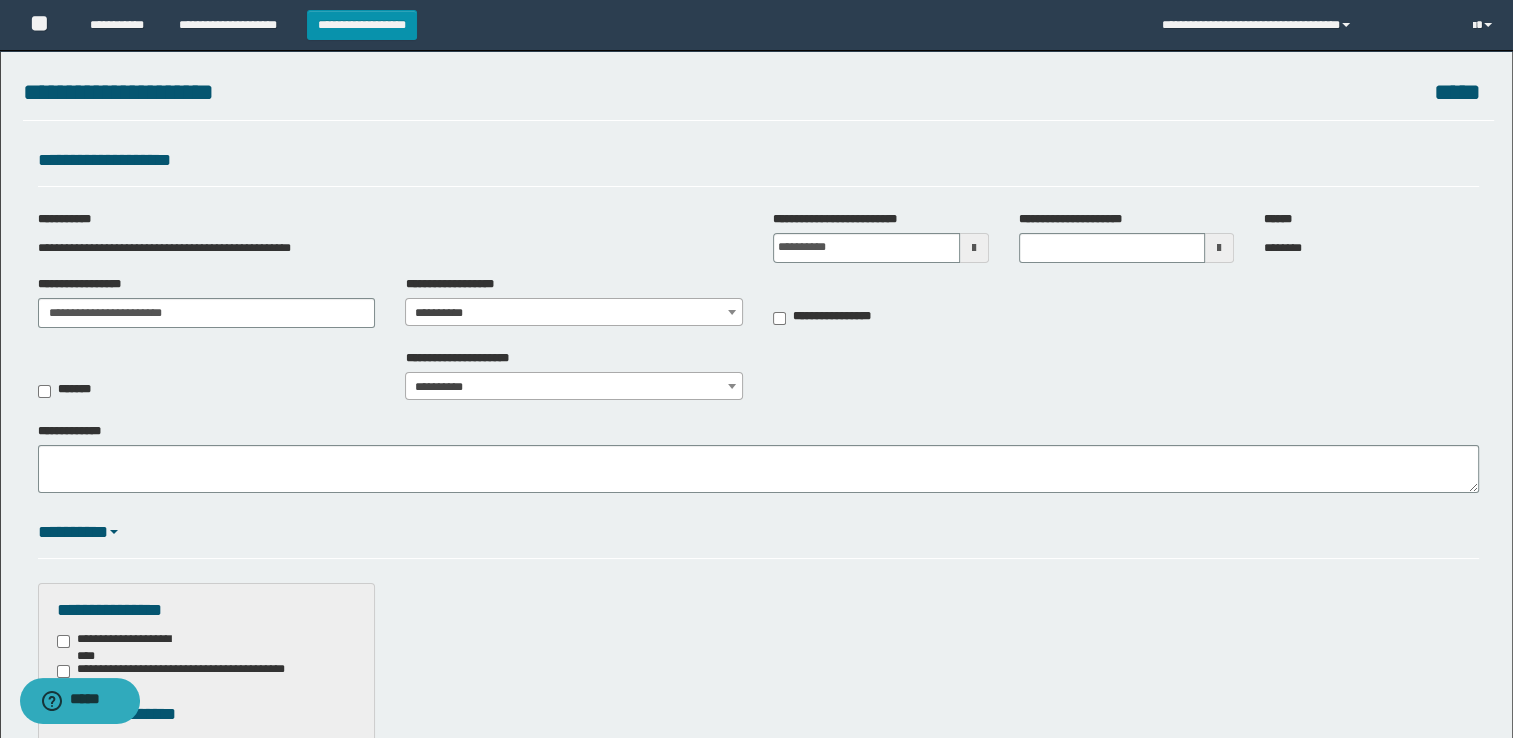 click on "**********" at bounding box center [574, 313] 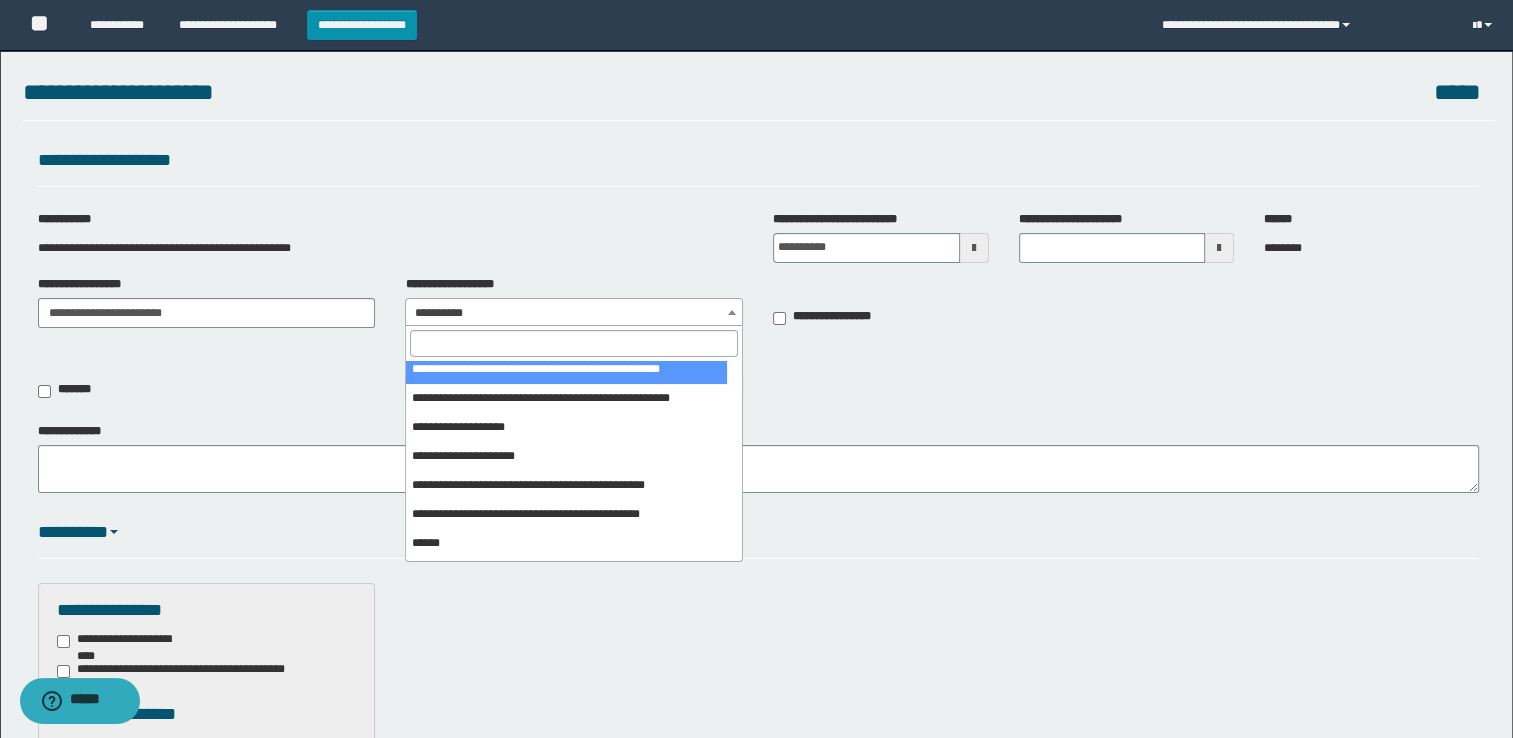 scroll, scrollTop: 200, scrollLeft: 0, axis: vertical 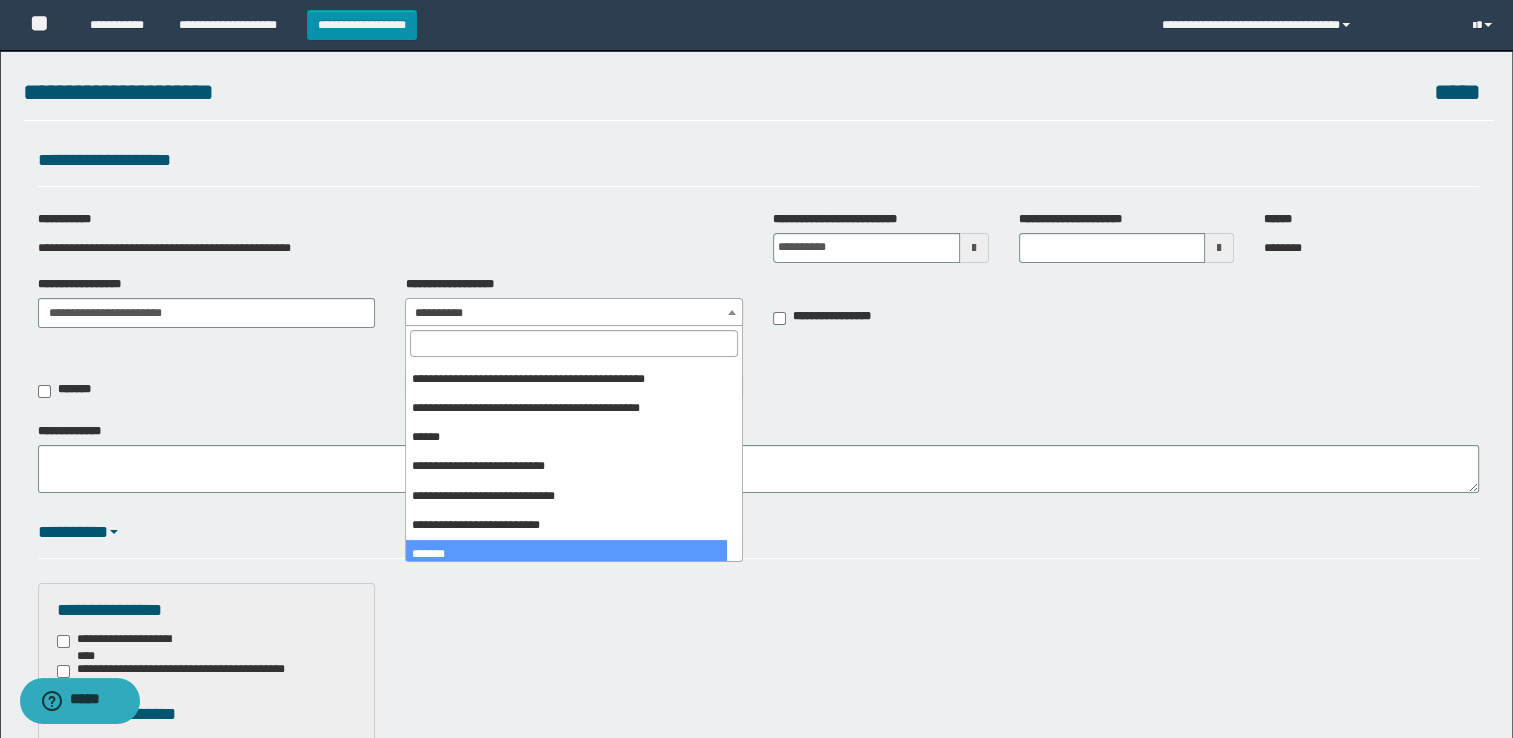 select on "***" 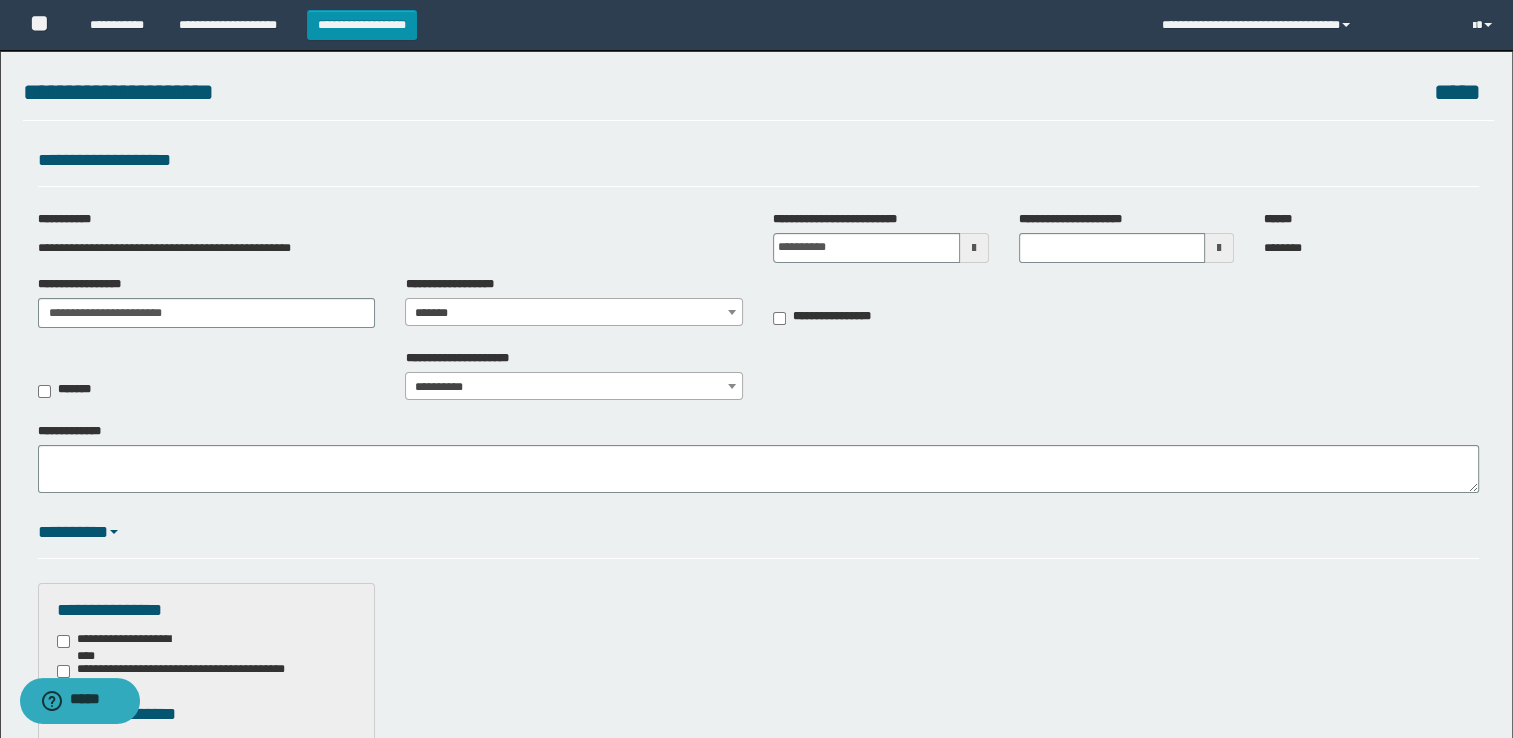 click at bounding box center [974, 248] 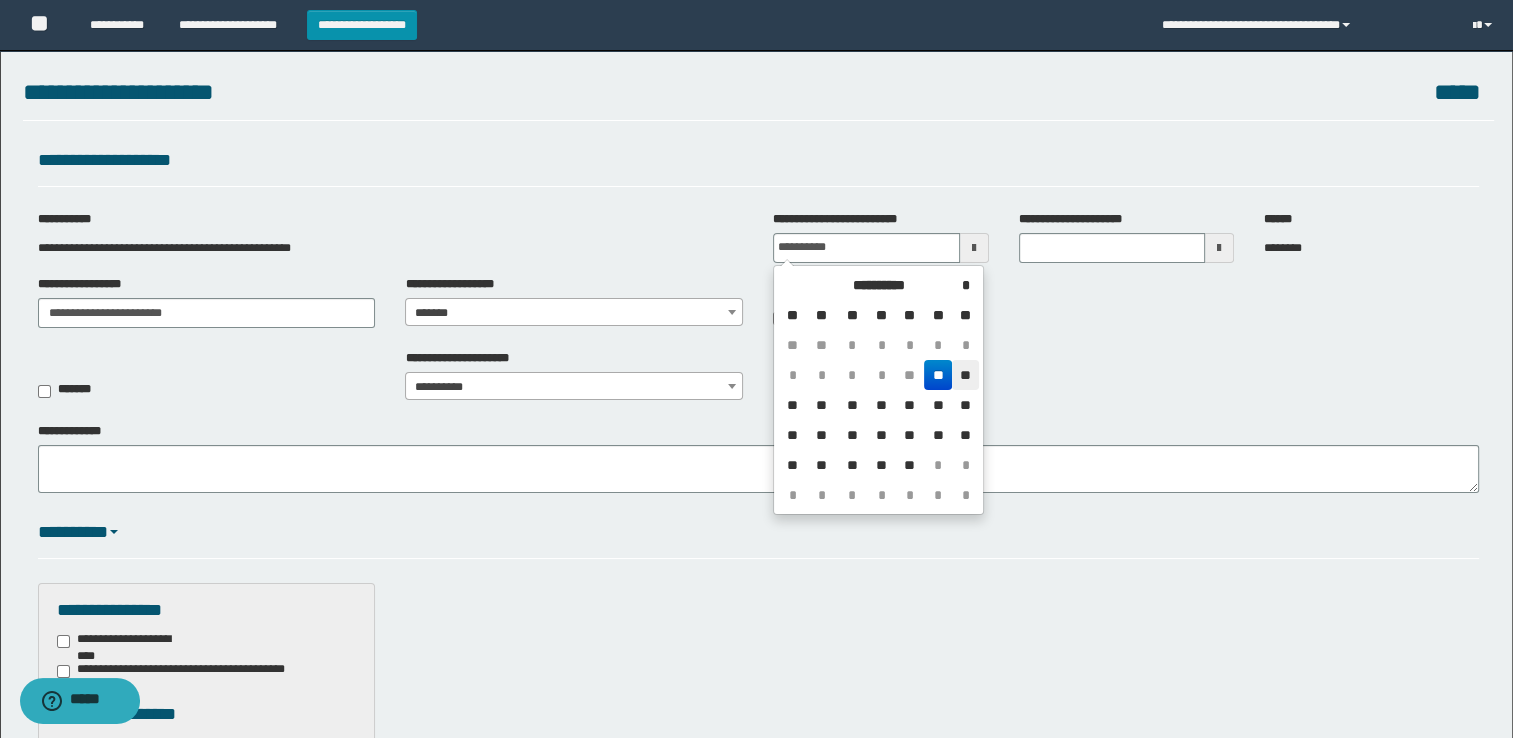 click on "**" at bounding box center [965, 375] 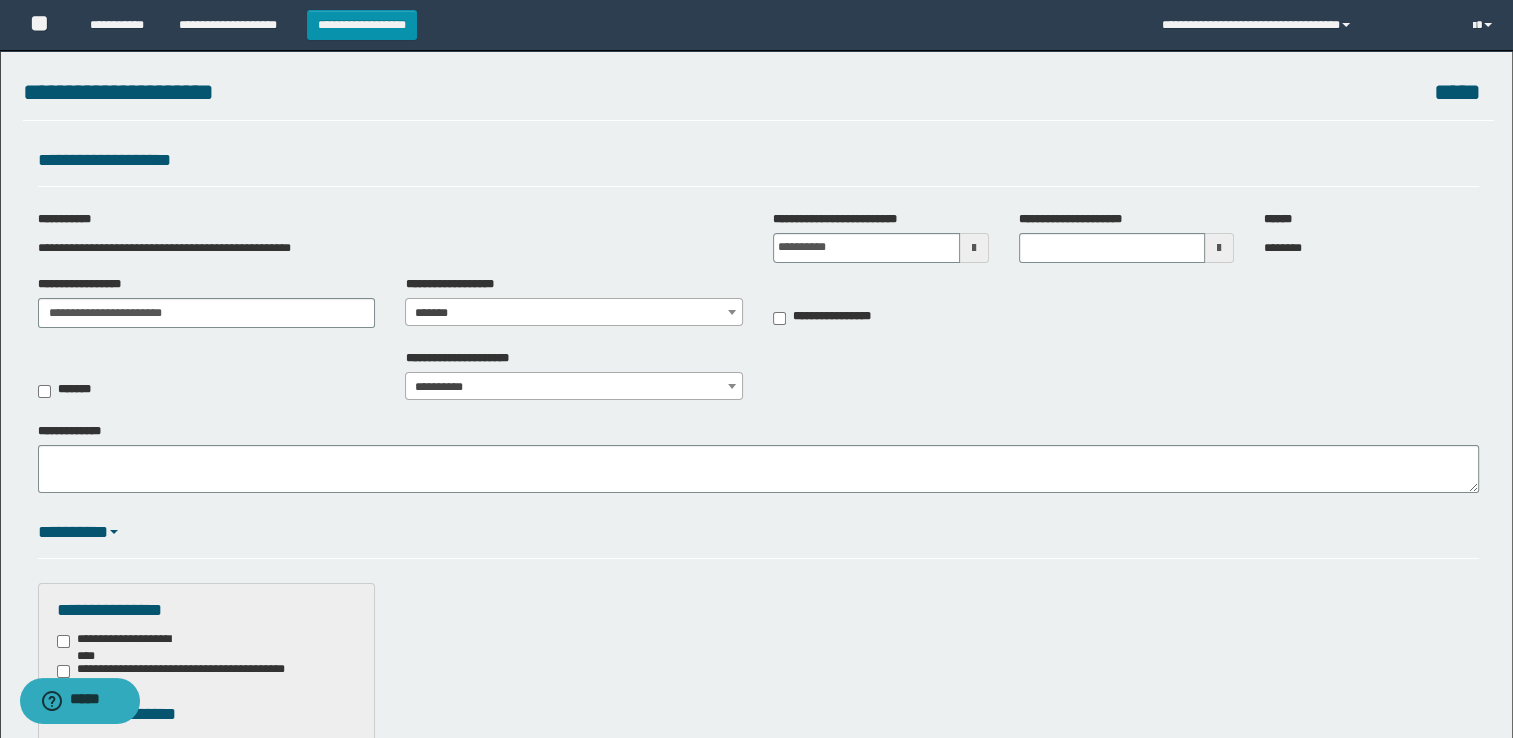 click on "**********" at bounding box center (759, 381) 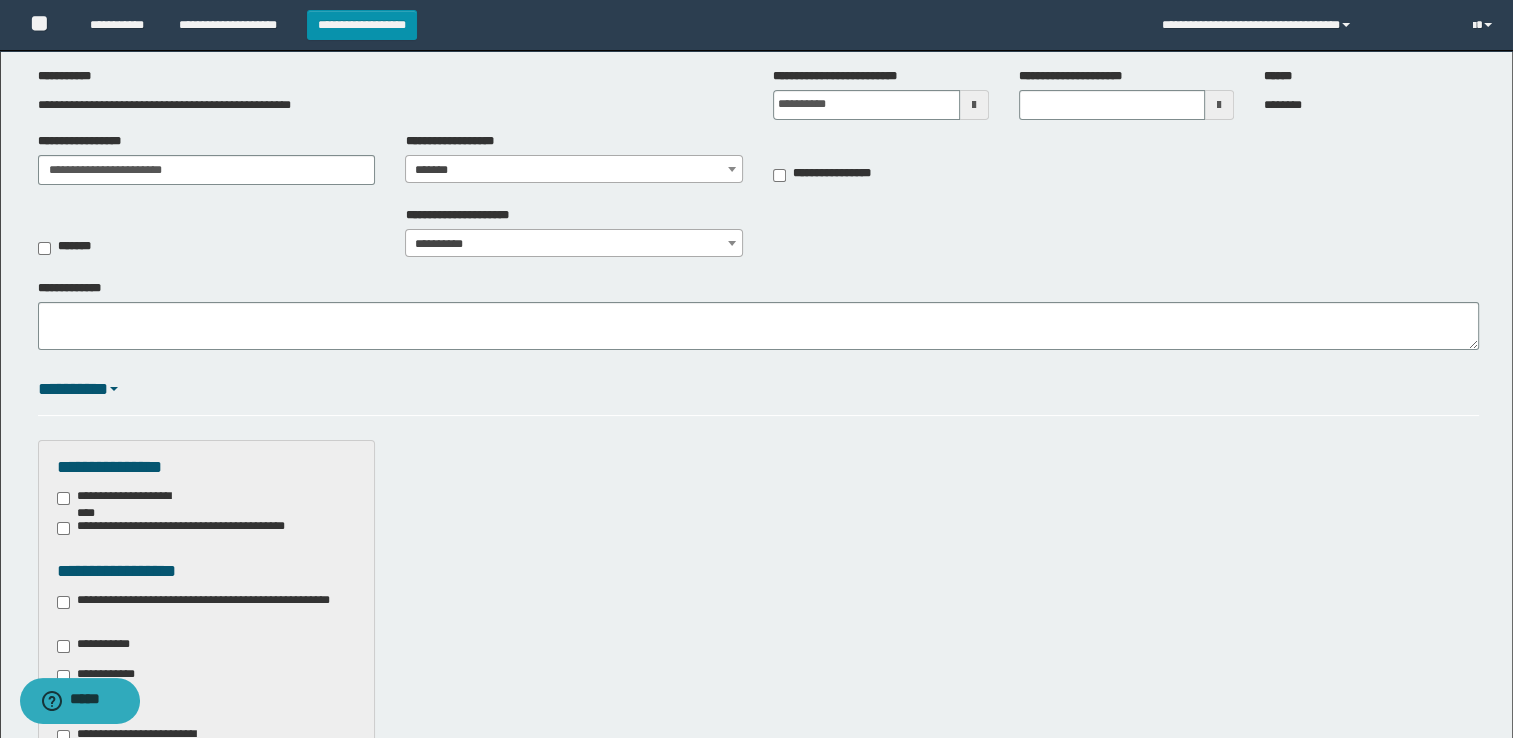 scroll, scrollTop: 200, scrollLeft: 0, axis: vertical 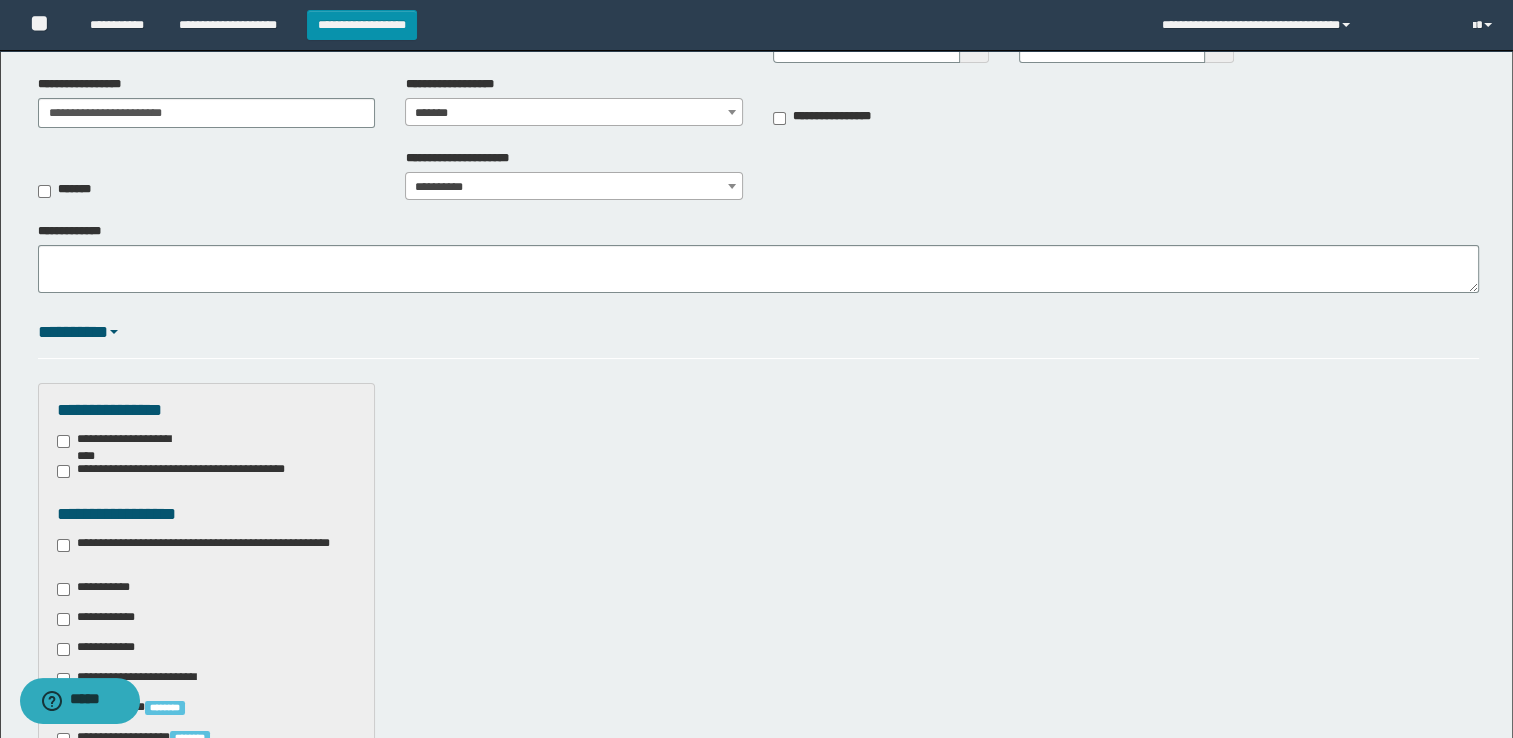 click on "**********" at bounding box center (125, 441) 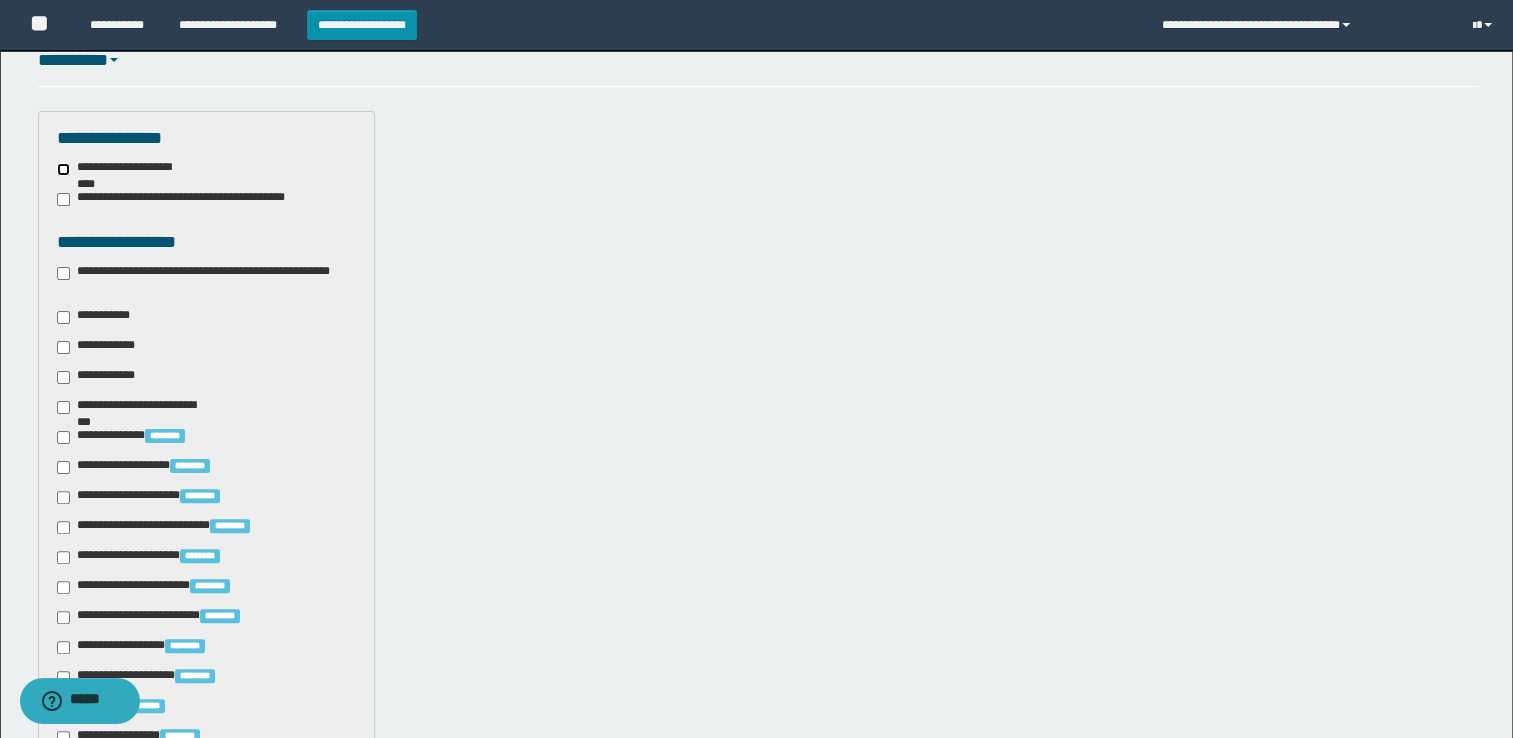 scroll, scrollTop: 500, scrollLeft: 0, axis: vertical 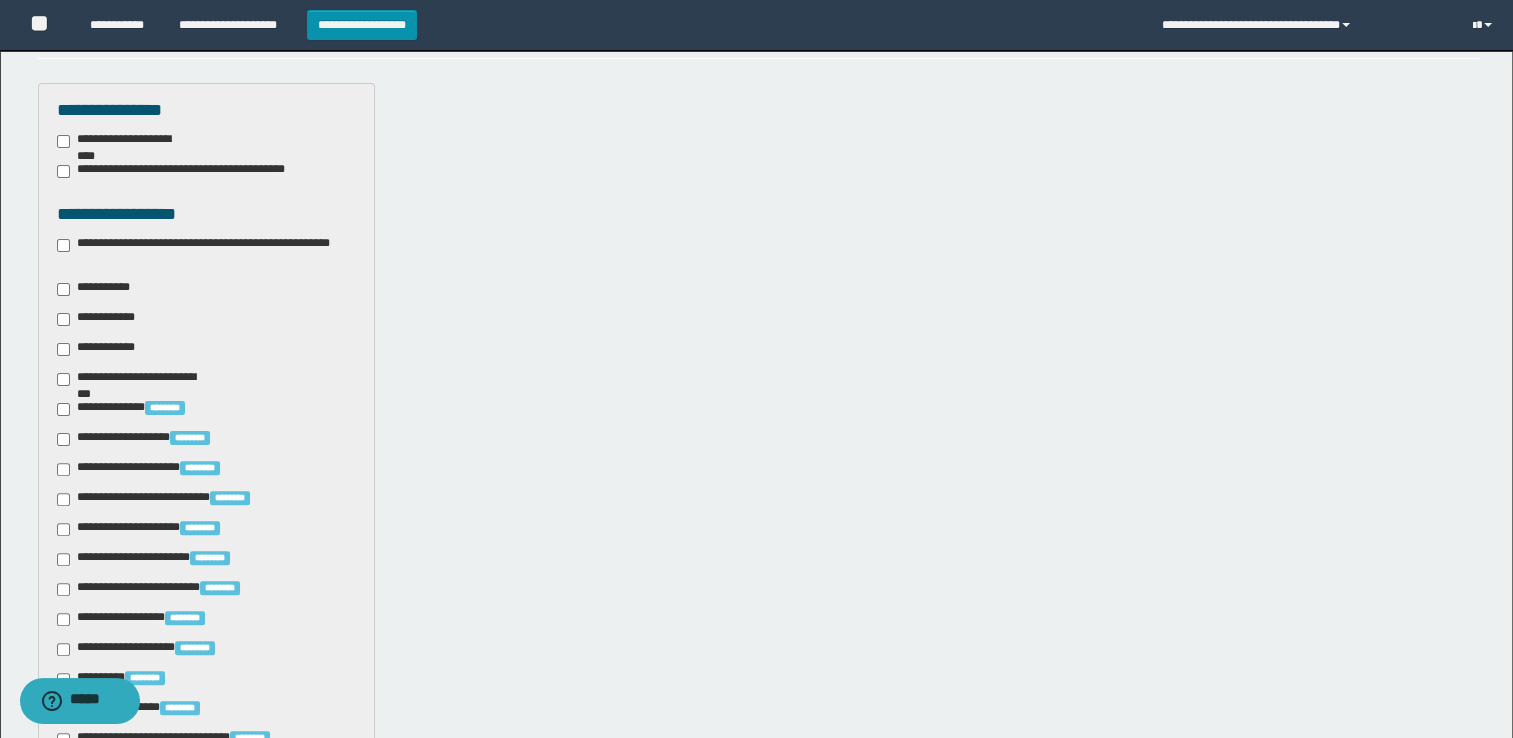 click on "**********" at bounding box center (97, 289) 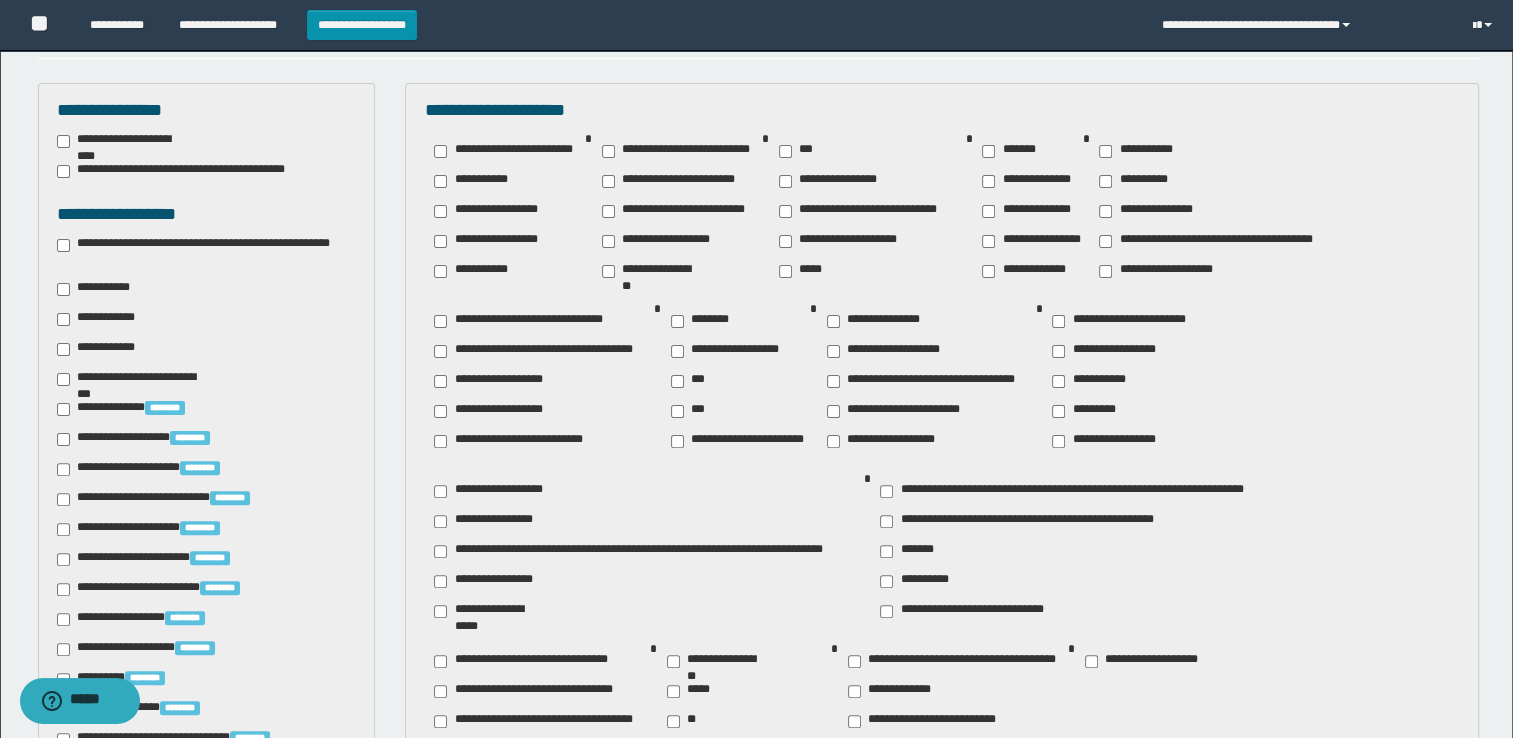 click on "**********" at bounding box center [1095, 381] 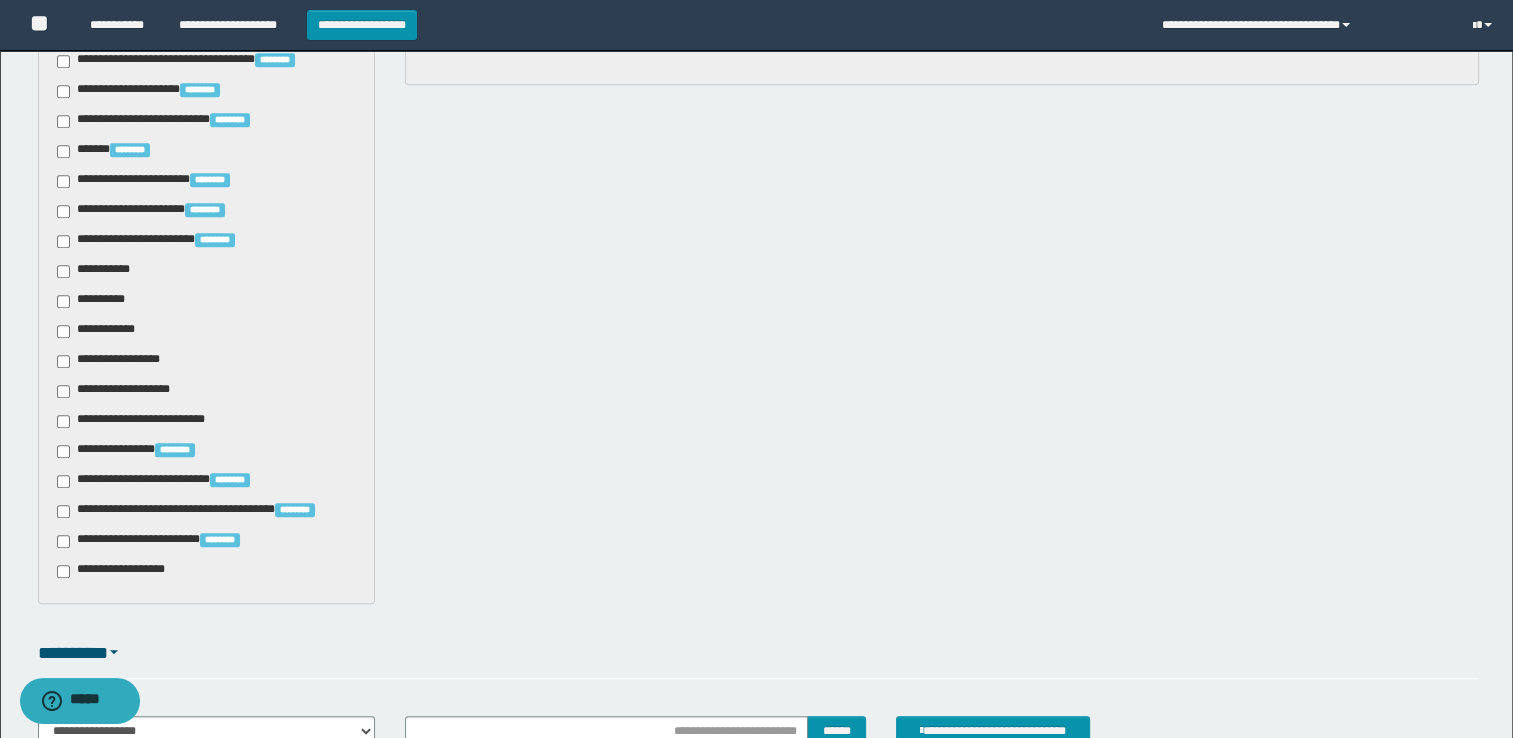 scroll, scrollTop: 1400, scrollLeft: 0, axis: vertical 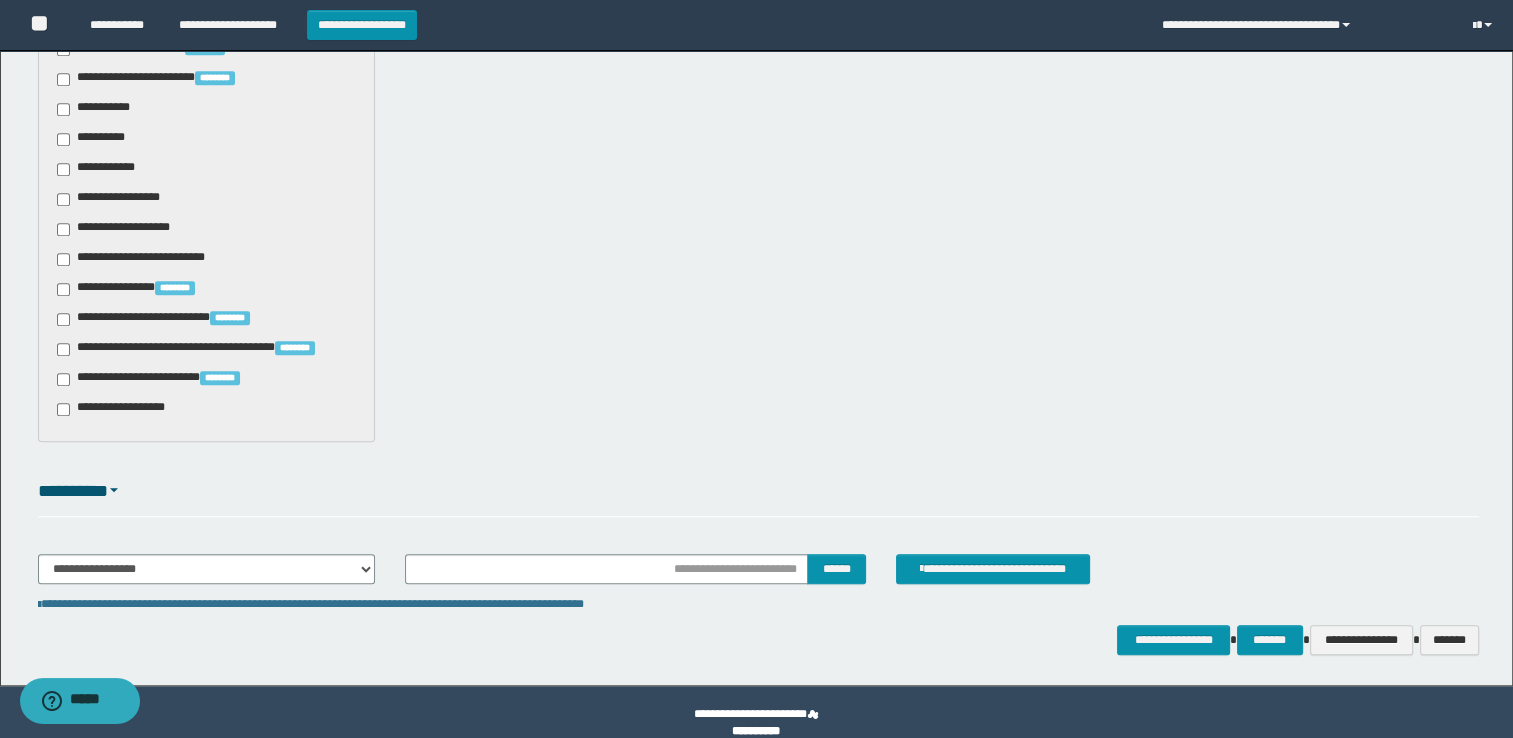 click on "**********" at bounding box center [97, 109] 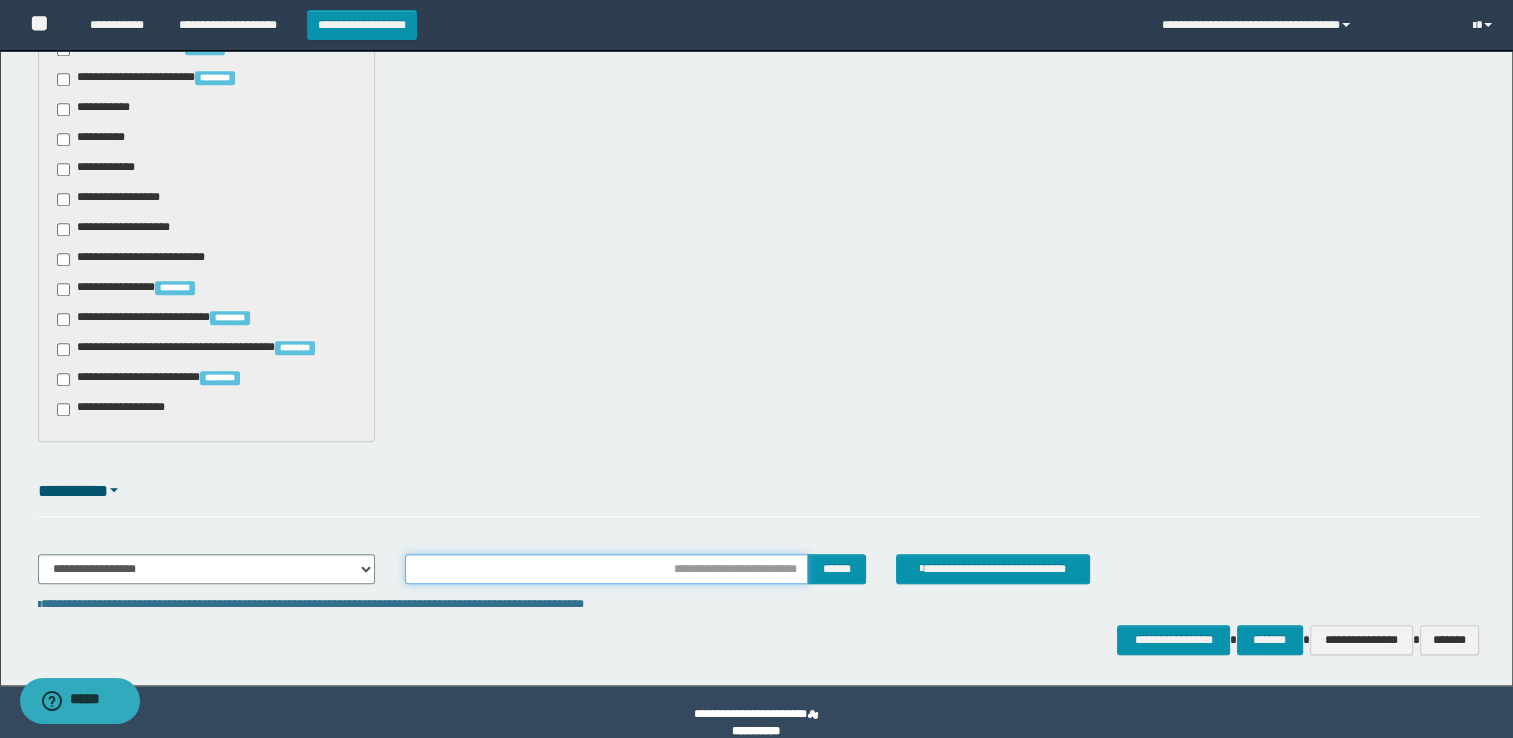 click at bounding box center (606, 569) 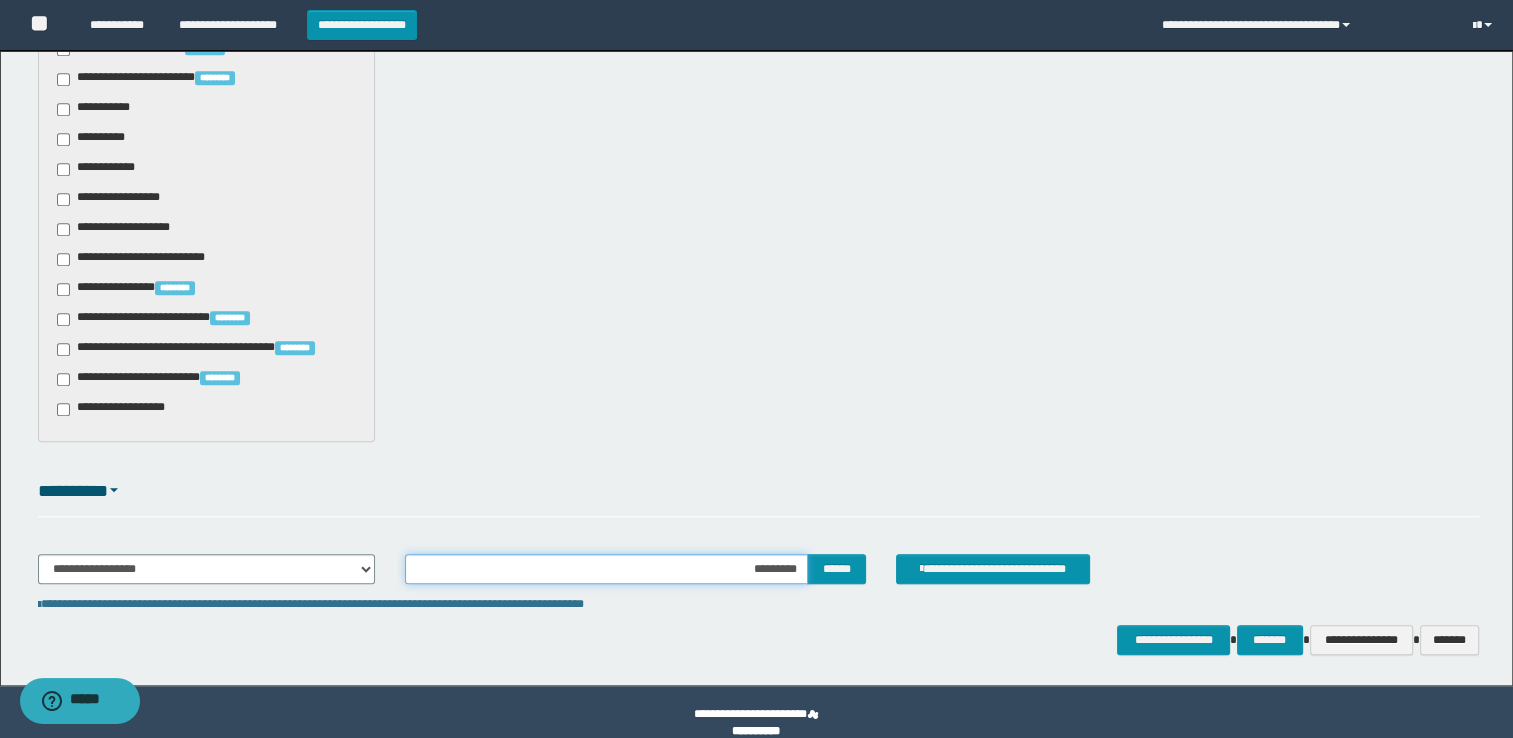 type on "**********" 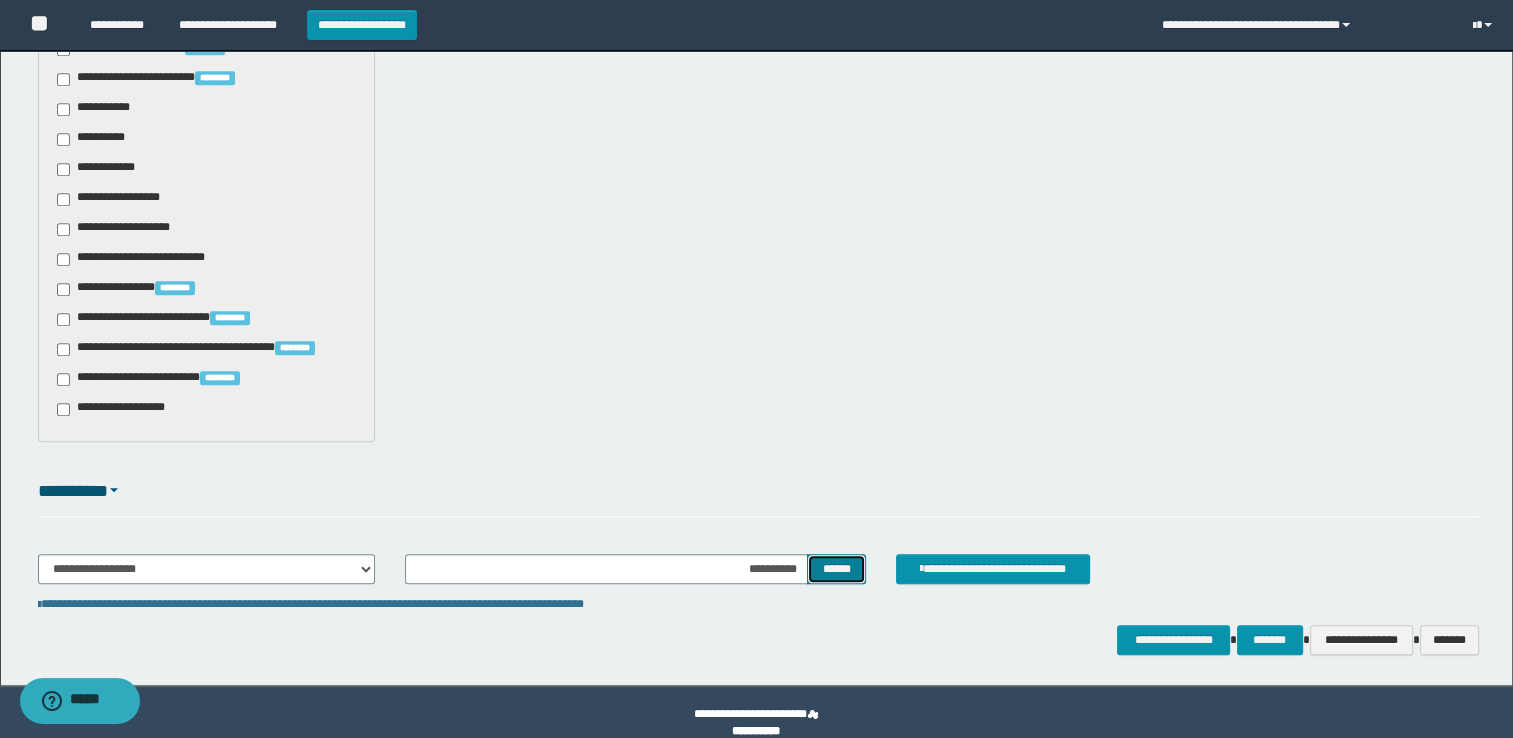 click on "******" at bounding box center (836, 569) 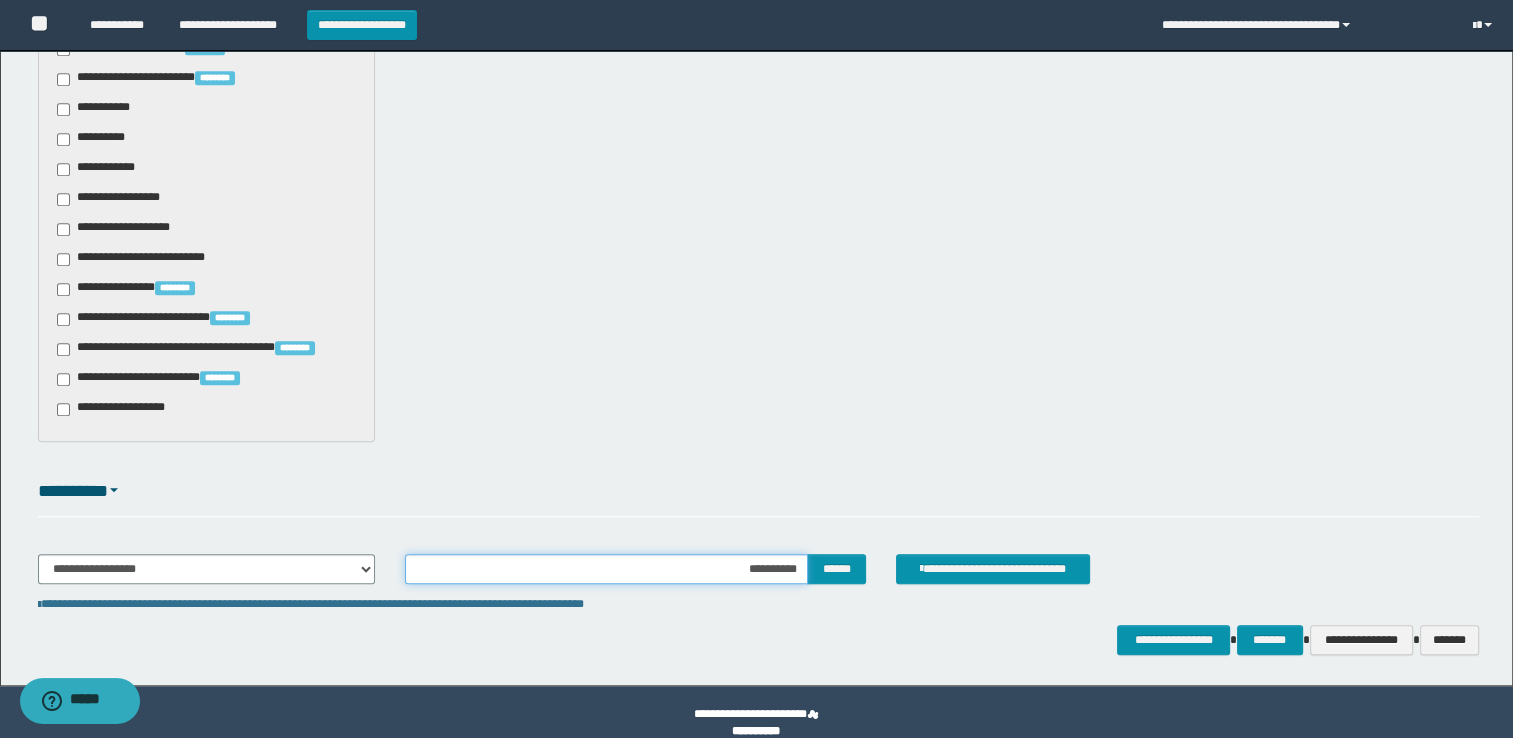 drag, startPoint x: 741, startPoint y: 574, endPoint x: 801, endPoint y: 572, distance: 60.033325 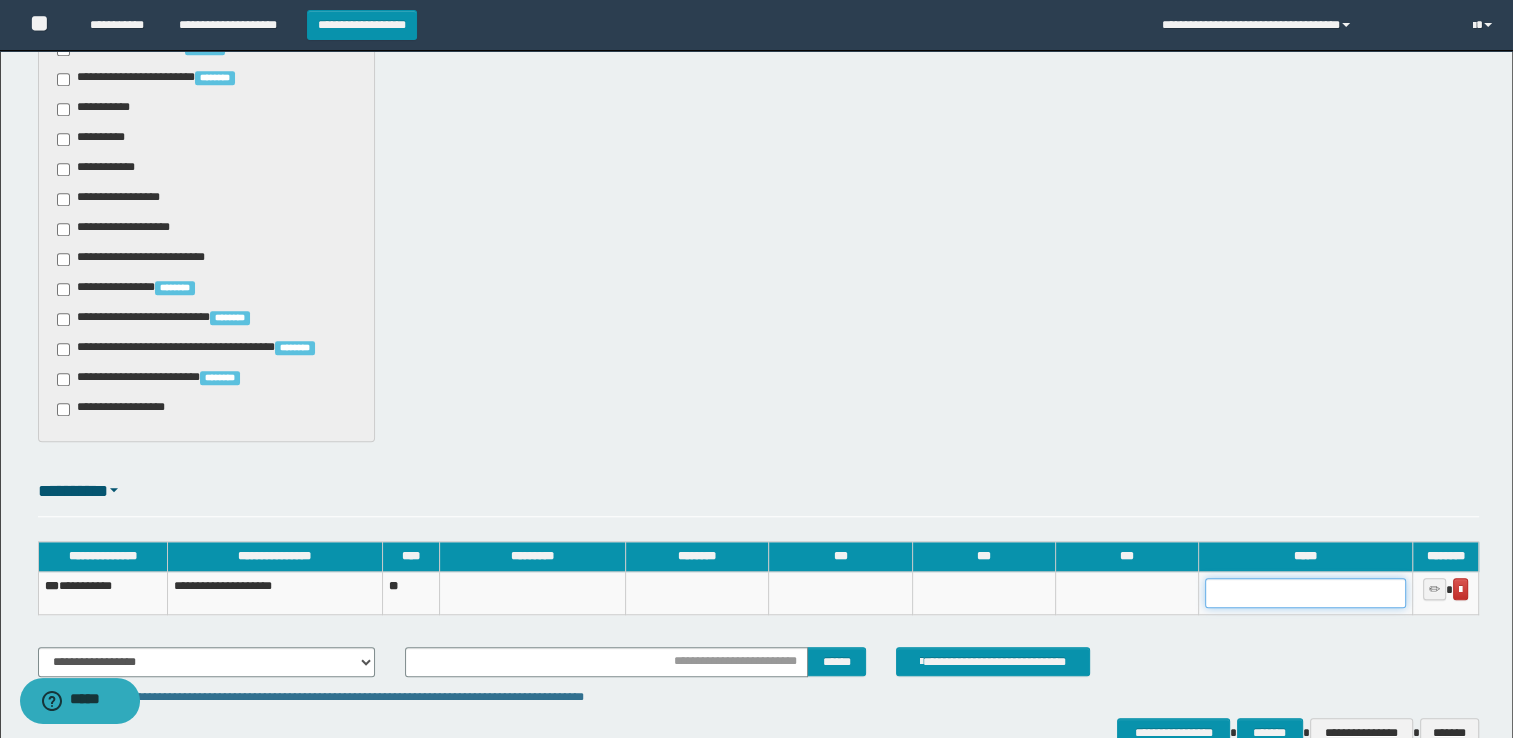 click at bounding box center (1306, 593) 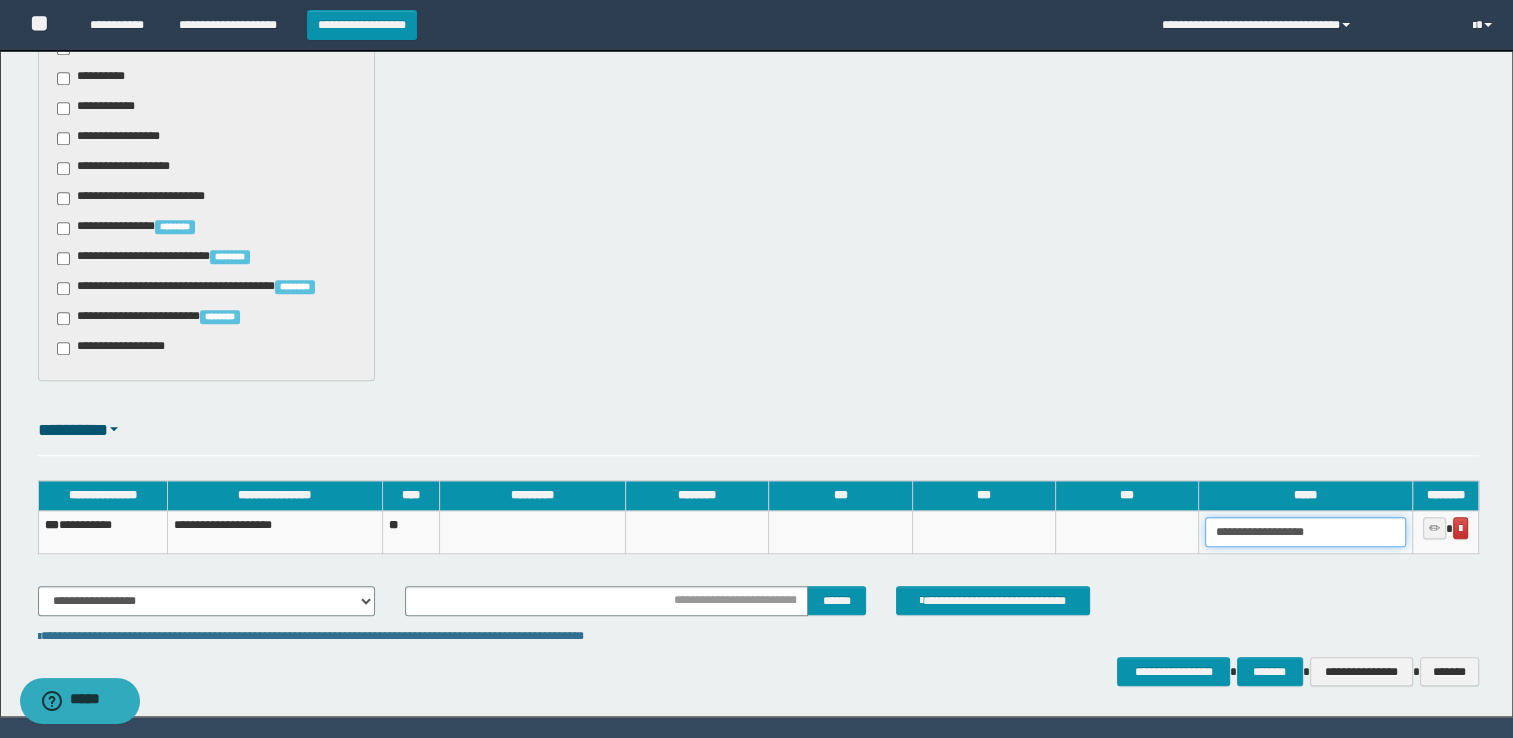 scroll, scrollTop: 1513, scrollLeft: 0, axis: vertical 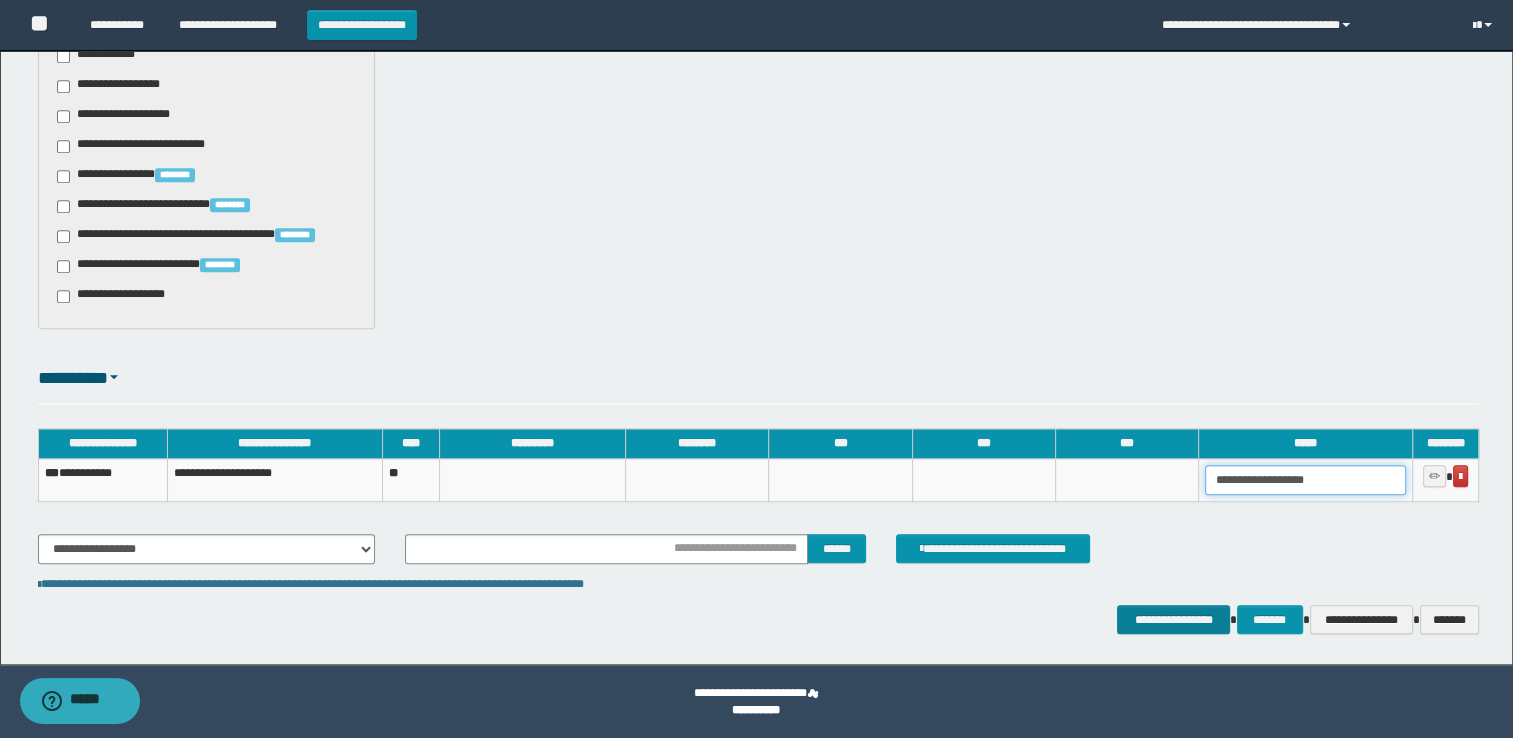type on "**********" 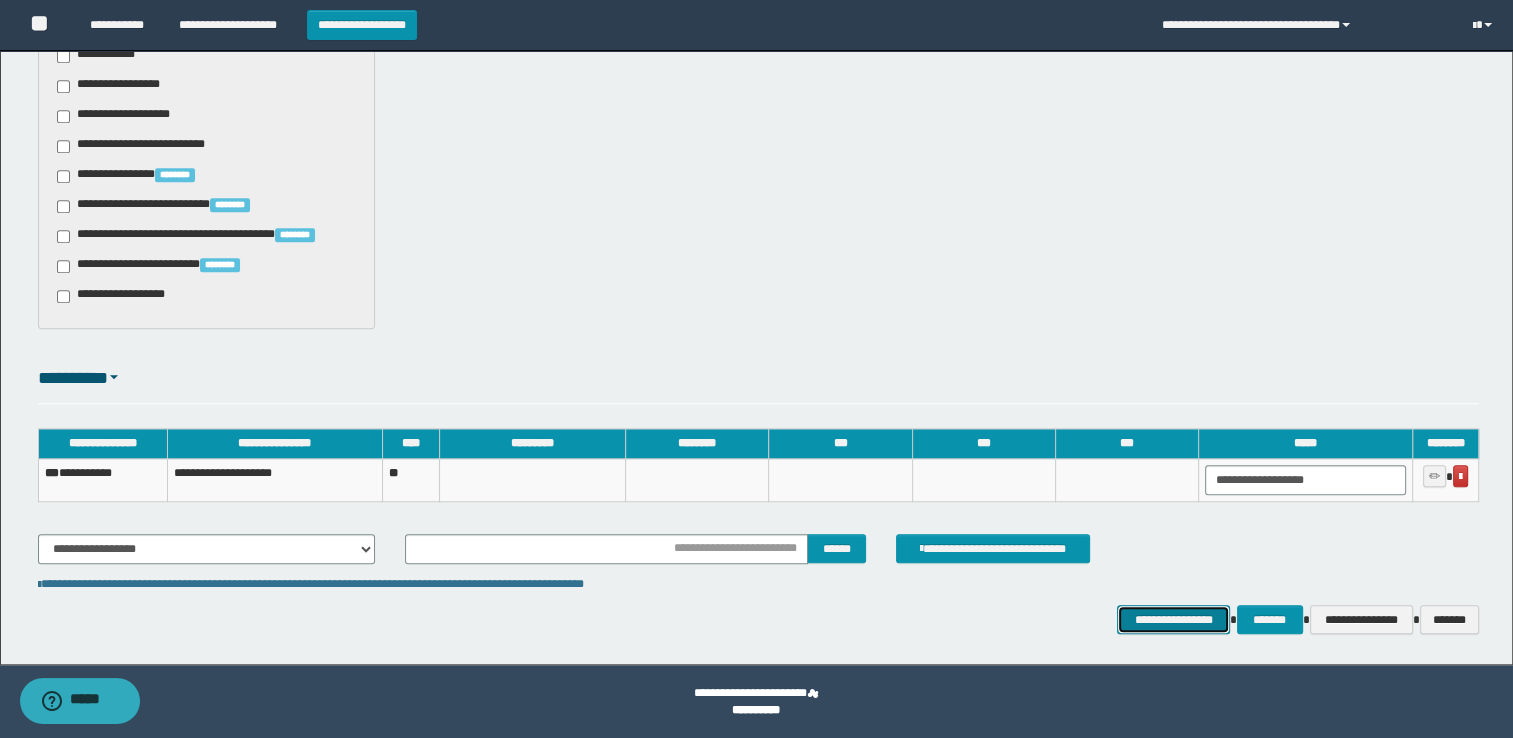 click on "**********" at bounding box center (1173, 620) 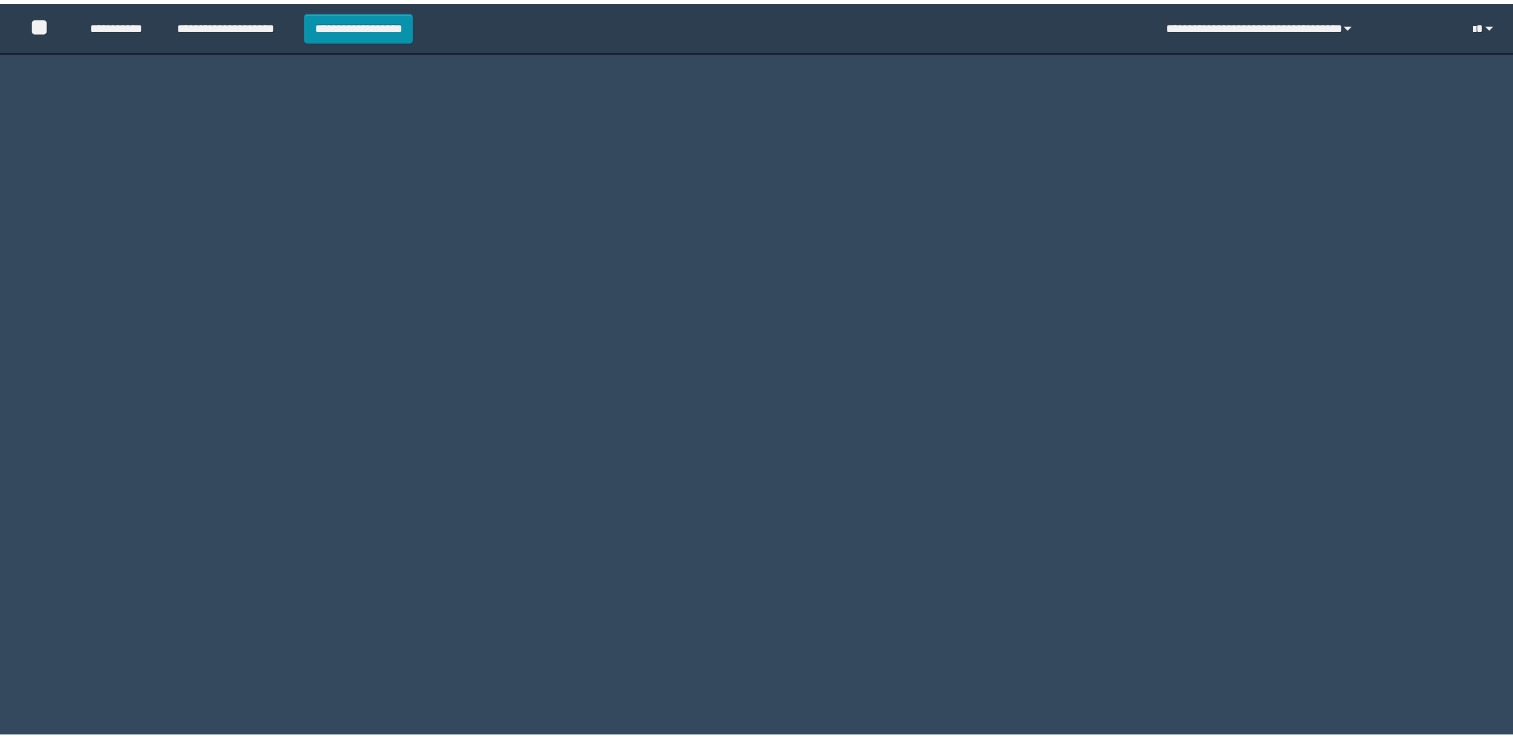 scroll, scrollTop: 0, scrollLeft: 0, axis: both 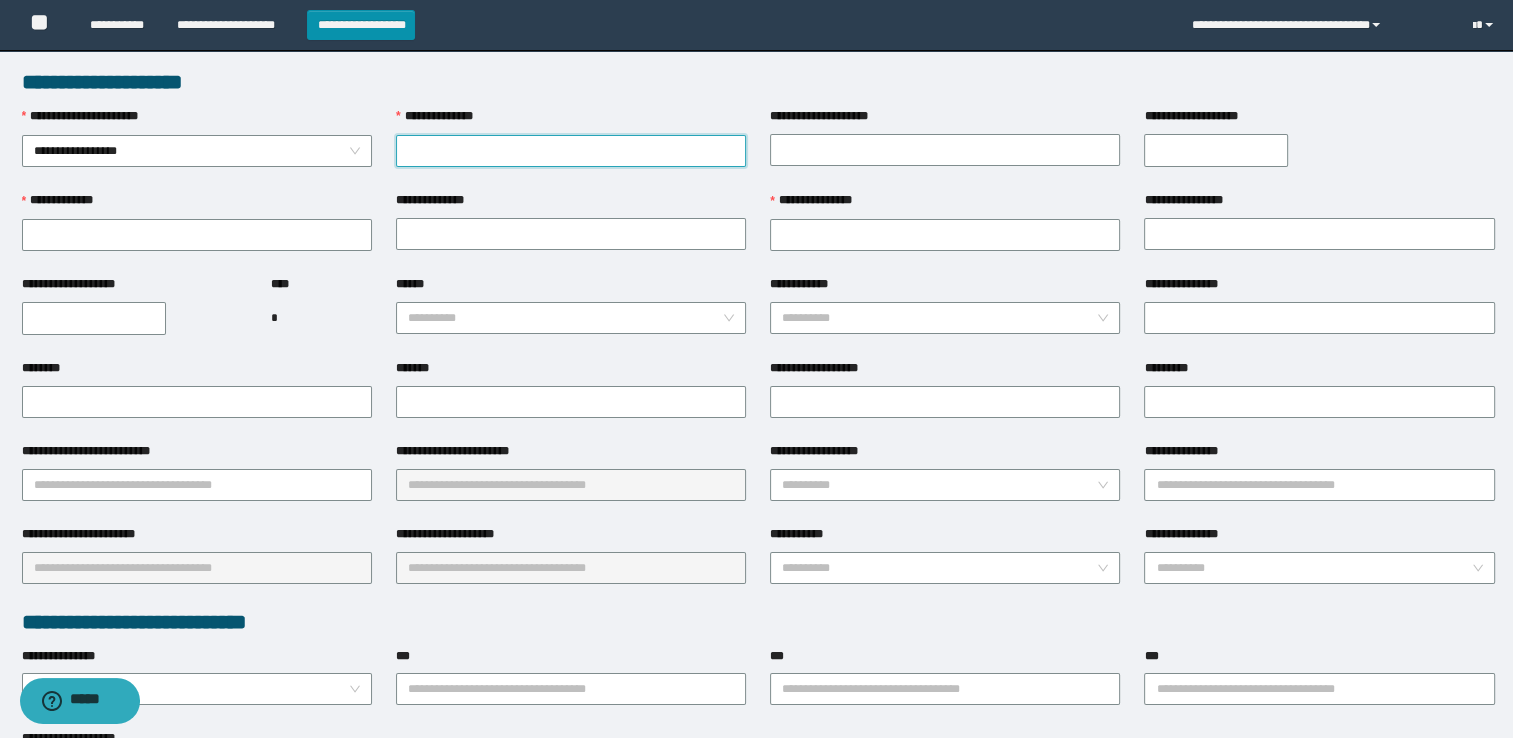 paste on "**********" 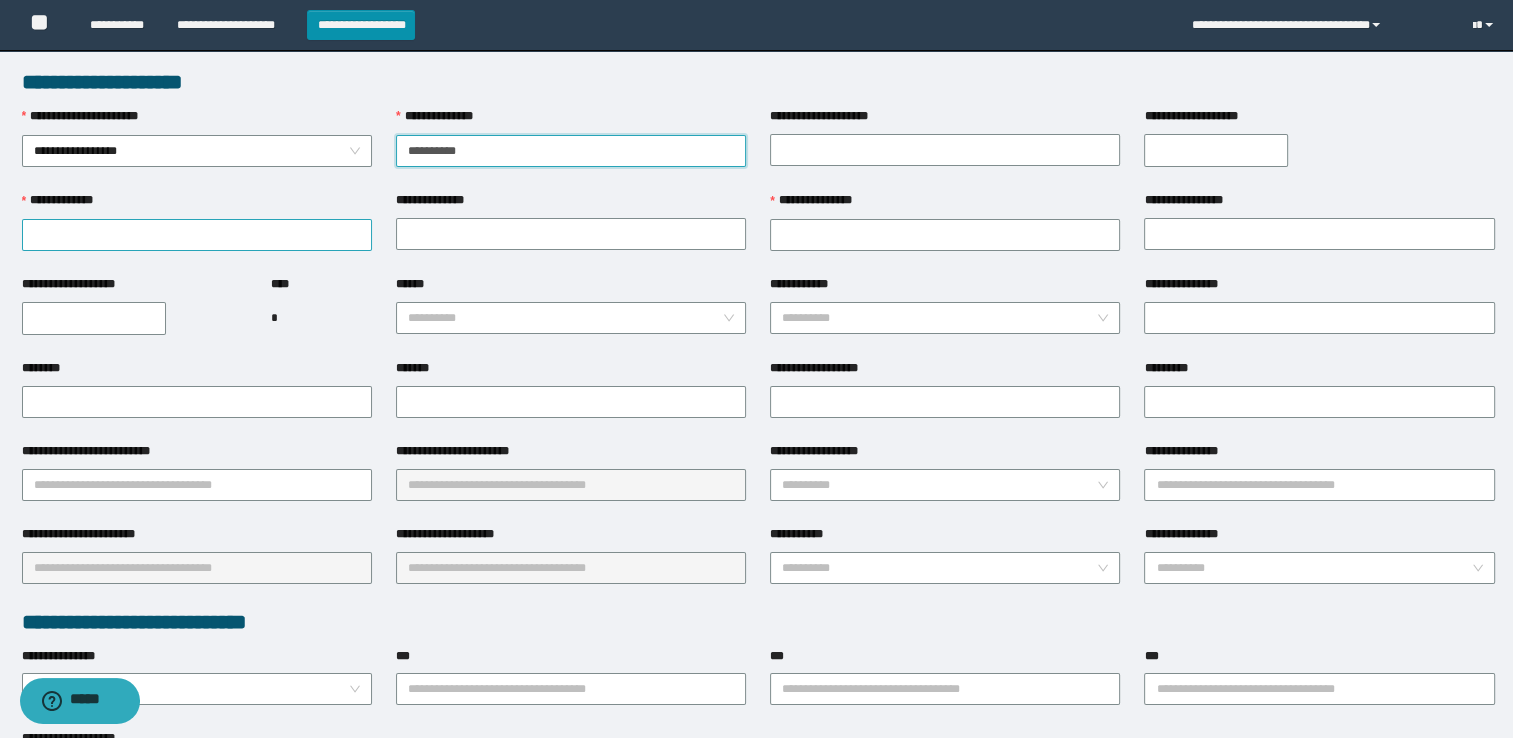 type on "**********" 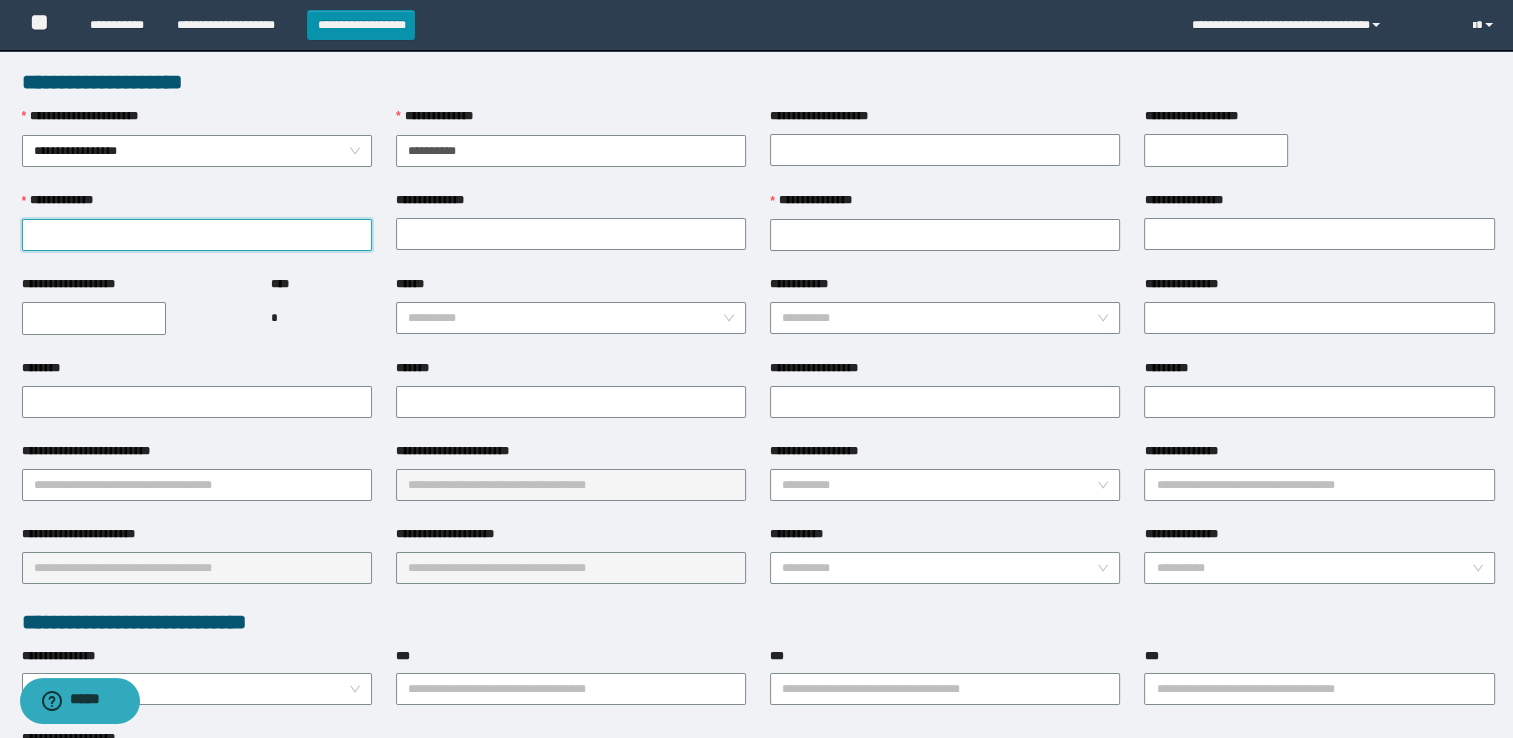 click on "**********" at bounding box center (197, 235) 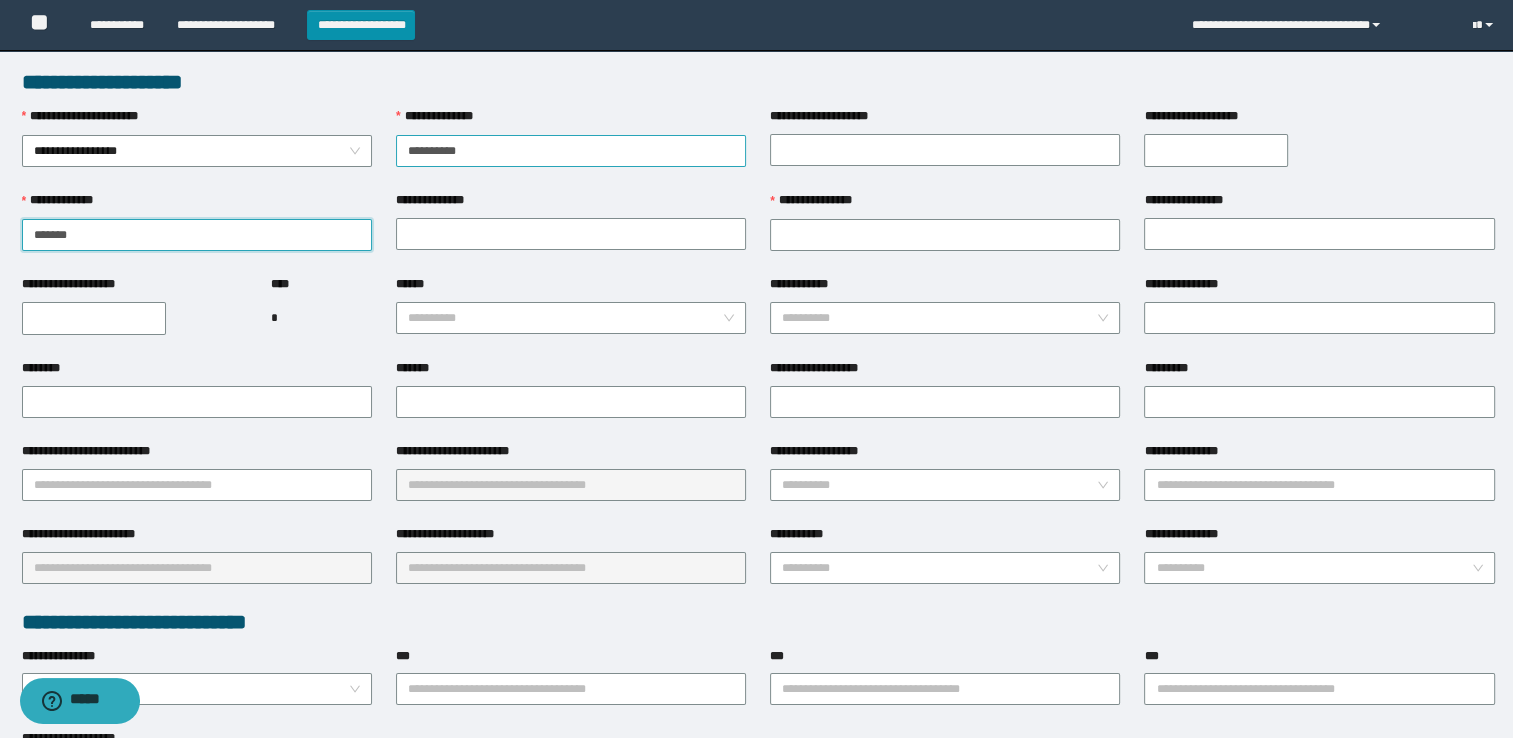 type on "******" 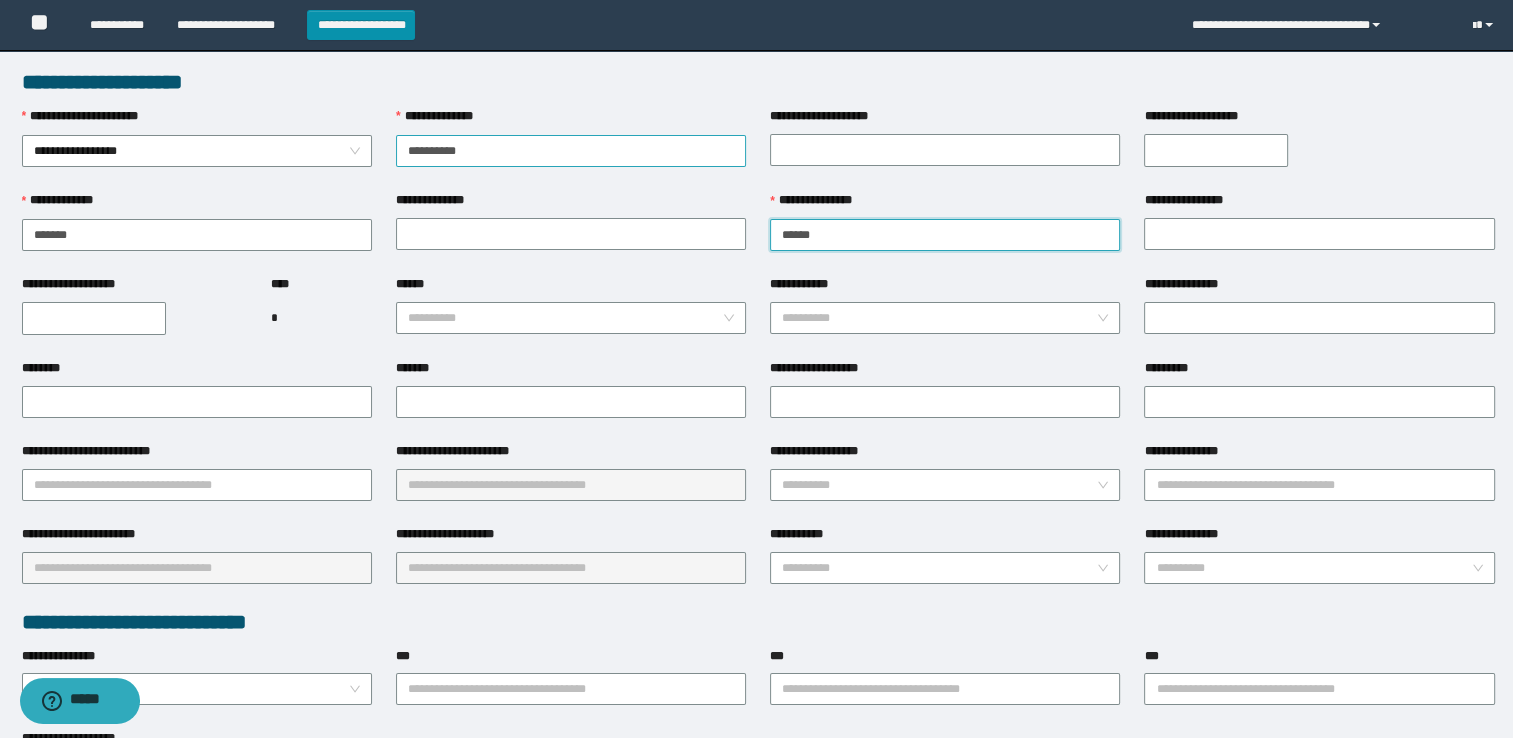 type on "*****" 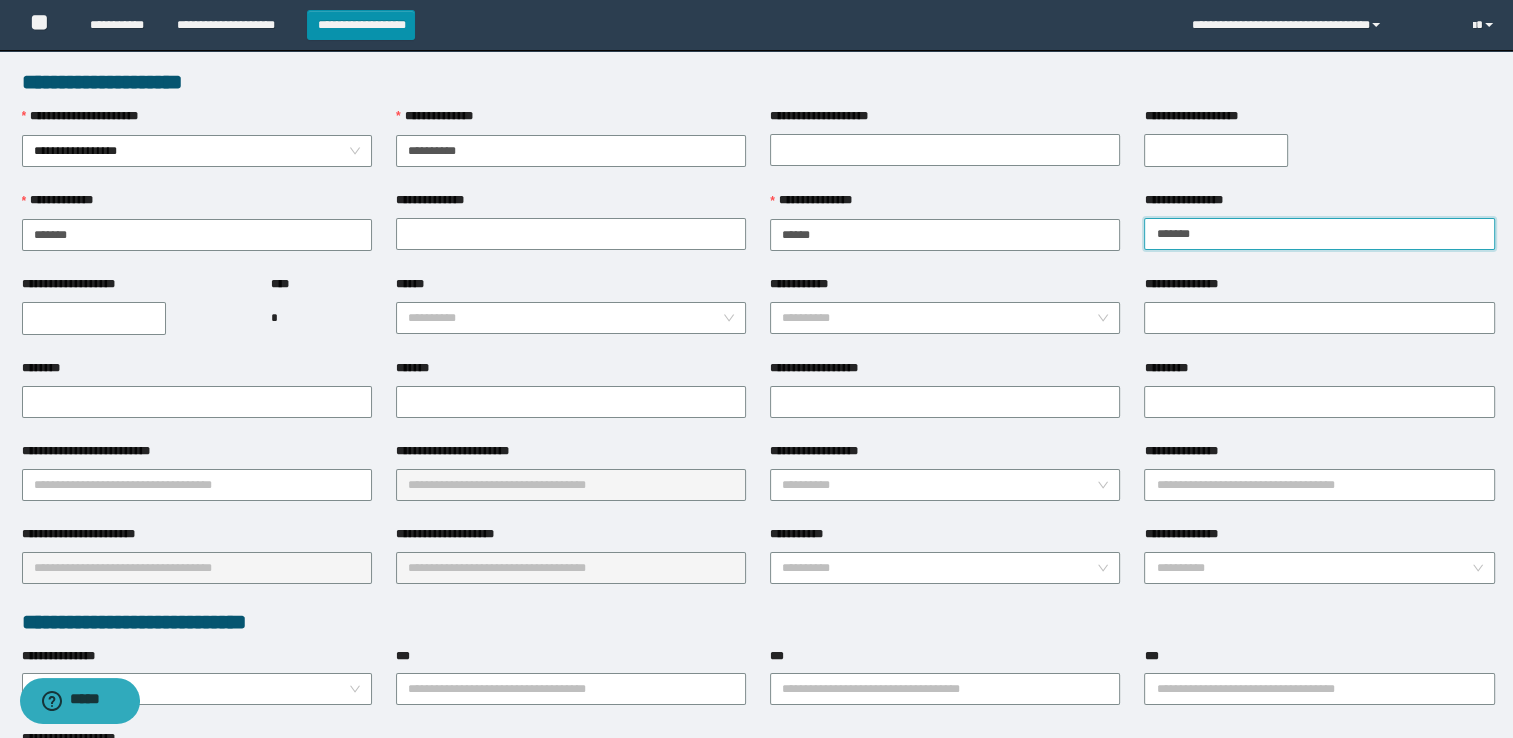 type on "*******" 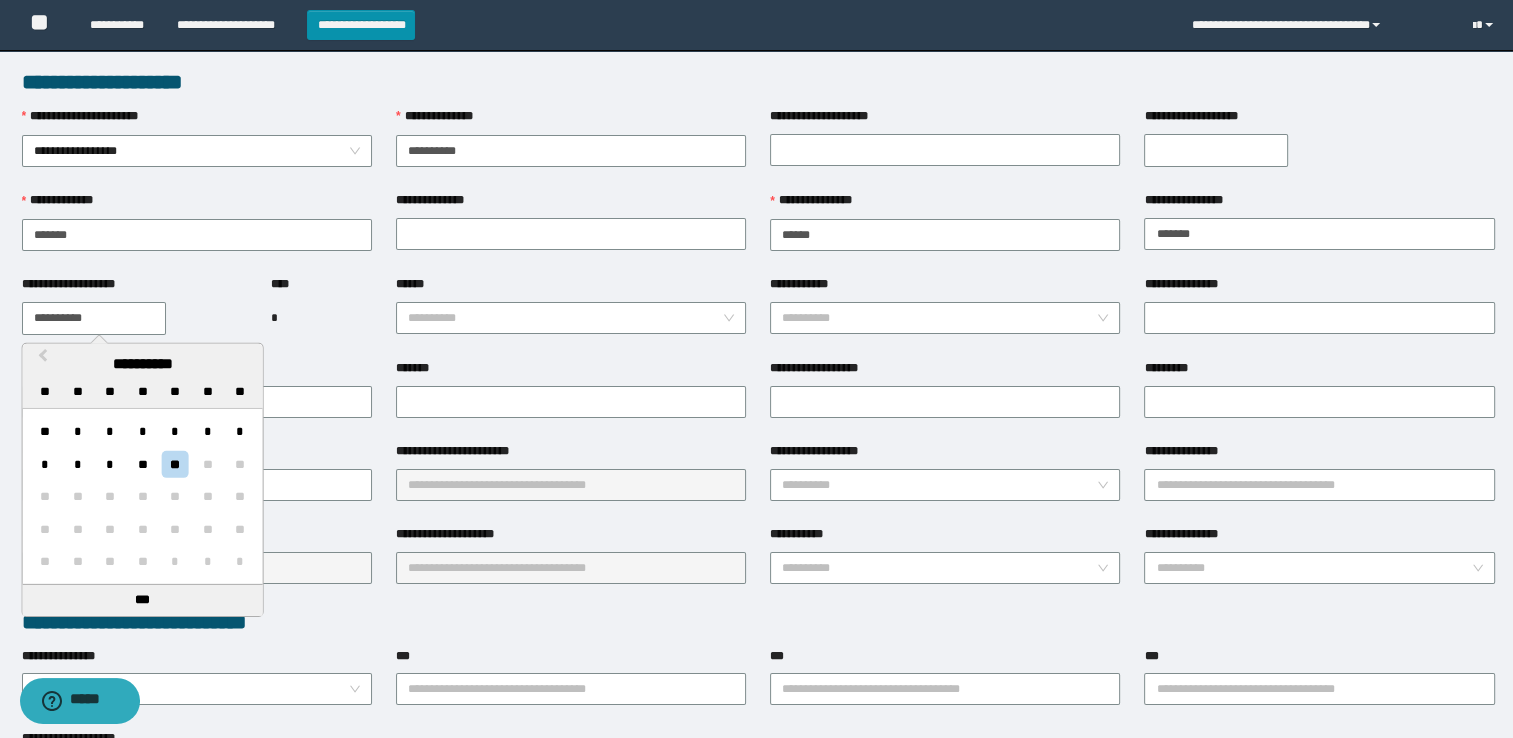 click on "**********" at bounding box center (94, 318) 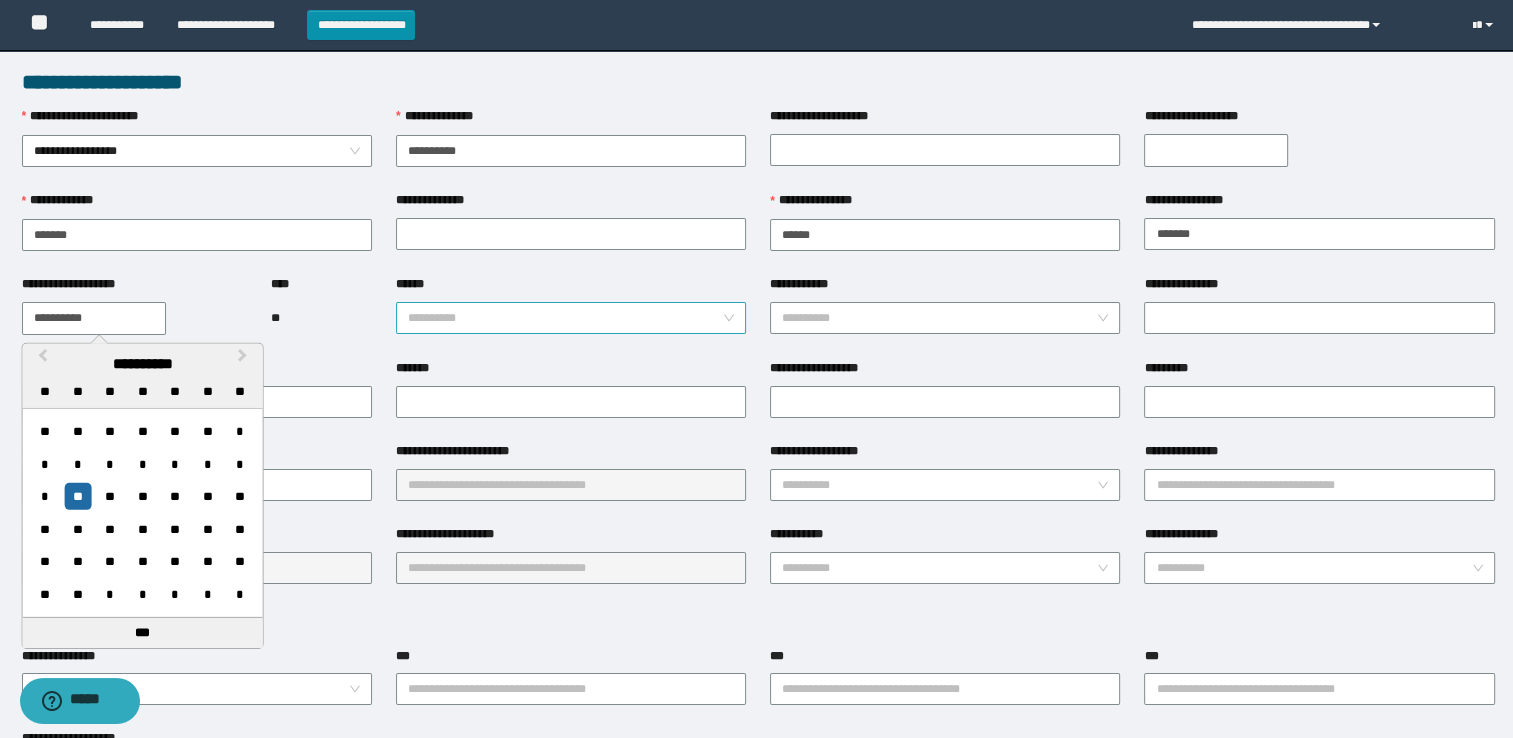 type on "**********" 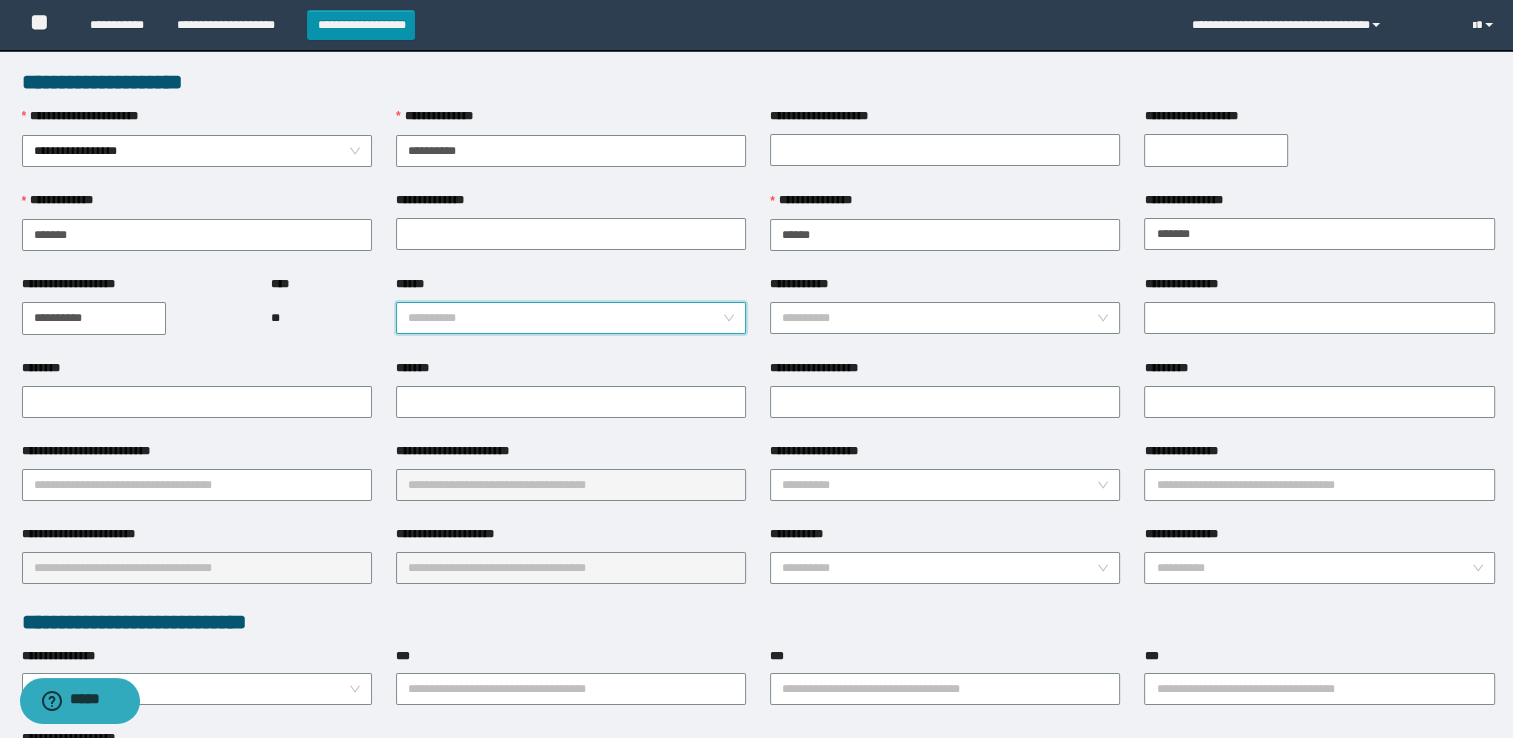 click on "******" at bounding box center (565, 318) 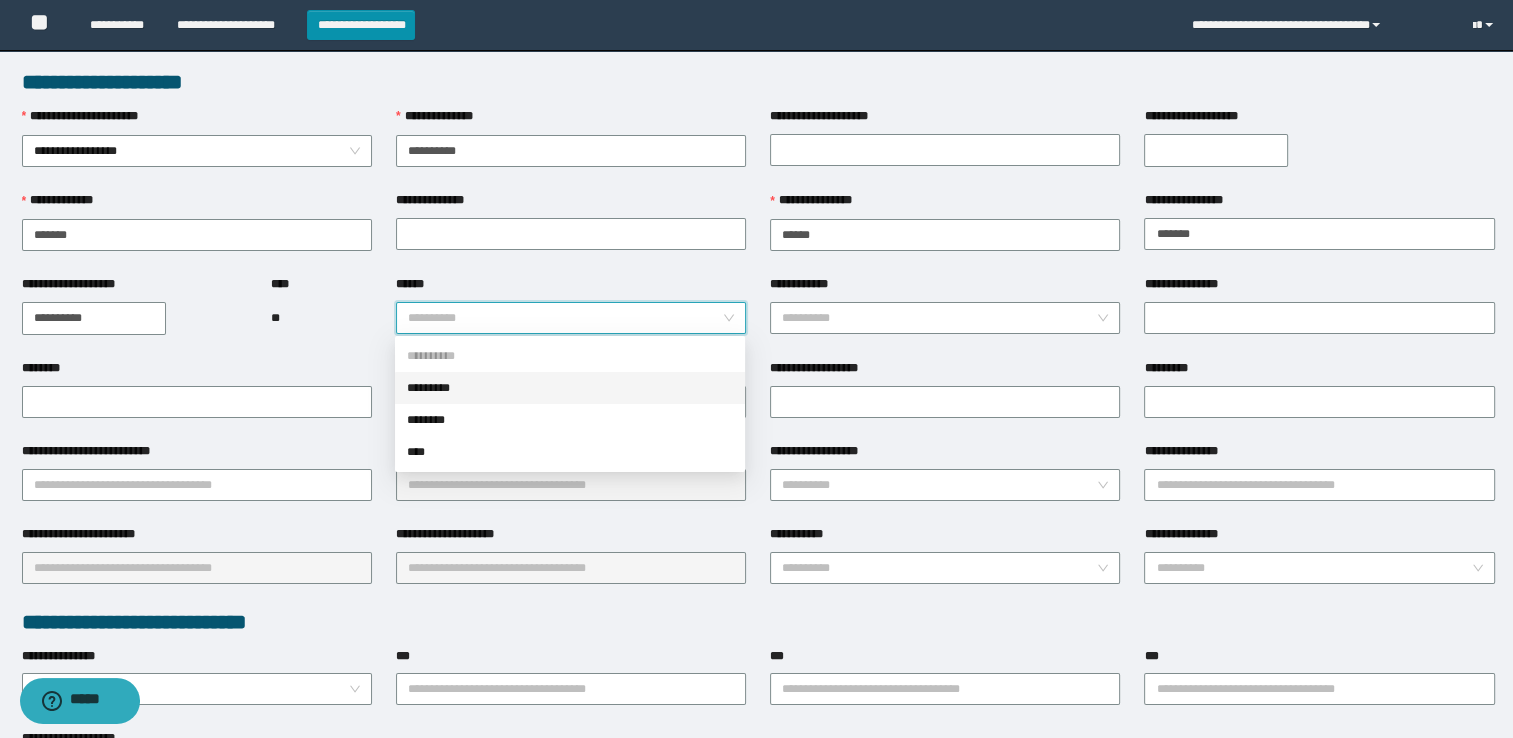 click on "*********" at bounding box center (570, 388) 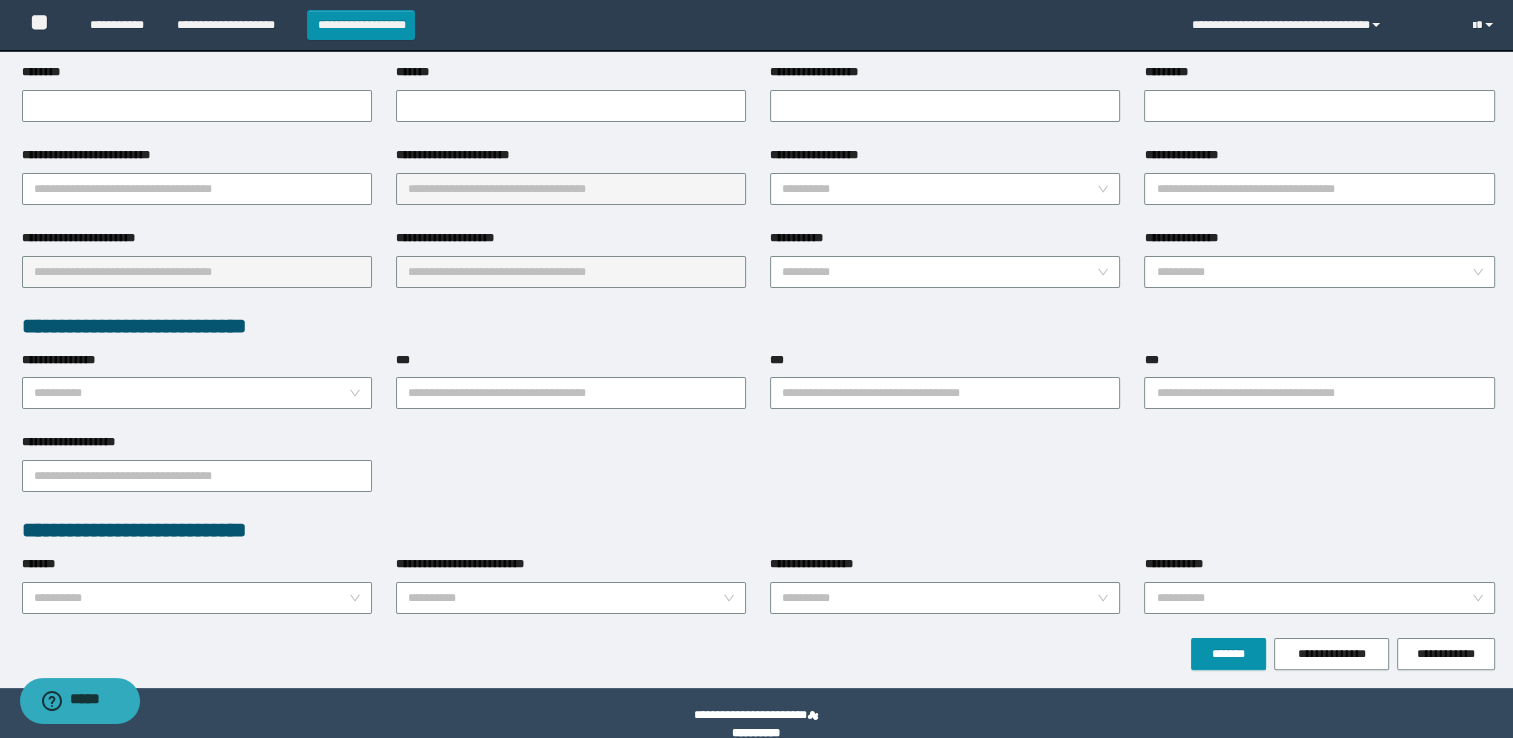 scroll, scrollTop: 300, scrollLeft: 0, axis: vertical 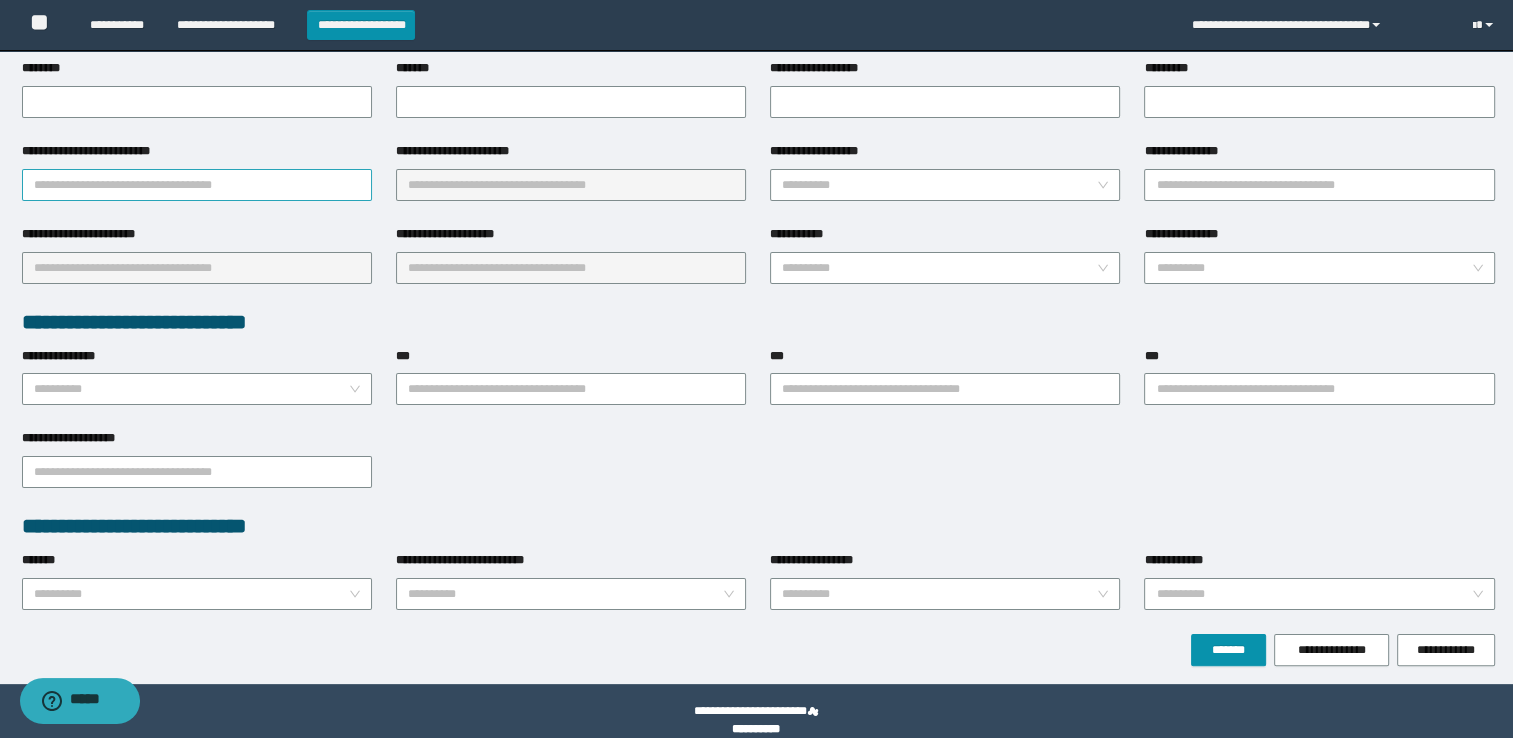 click on "**********" at bounding box center [197, 185] 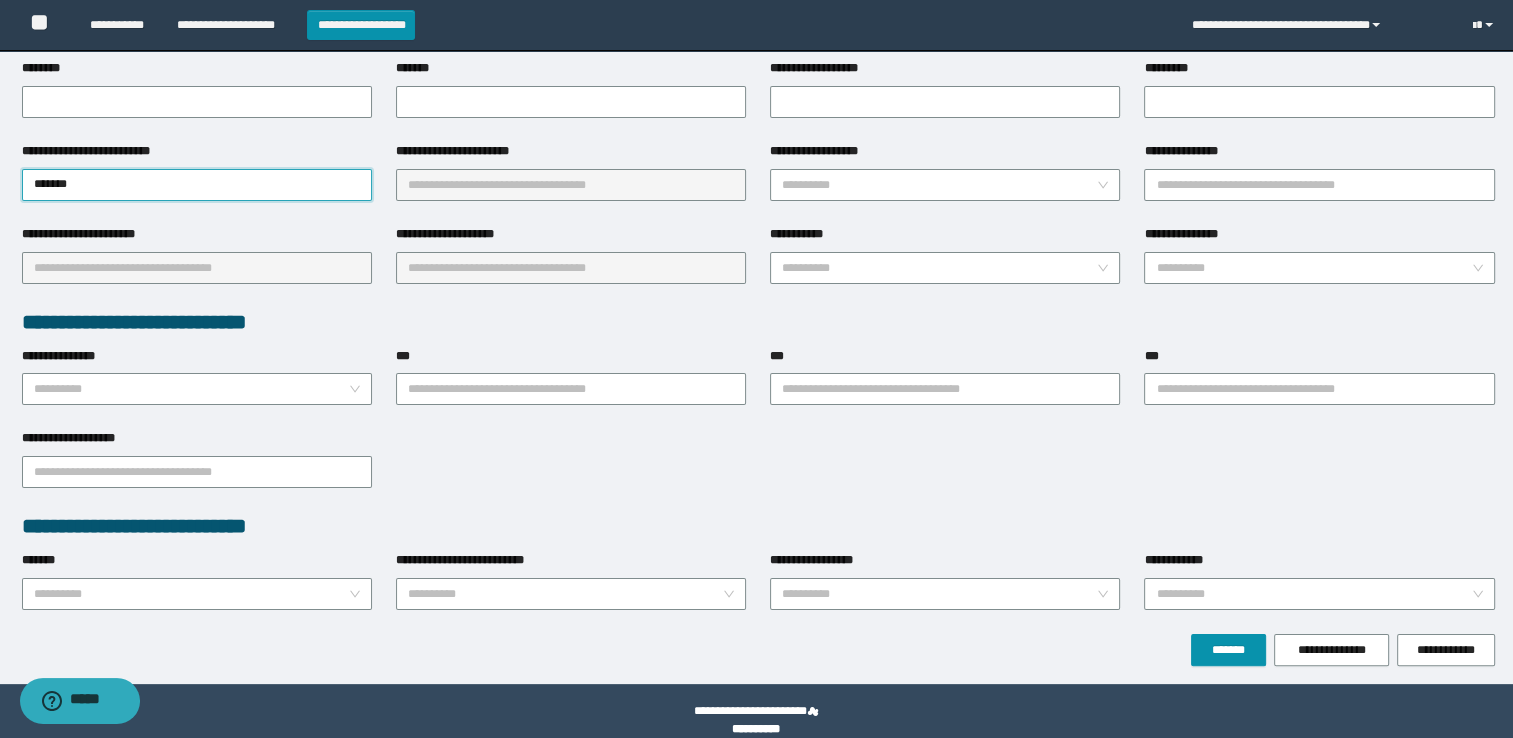type on "********" 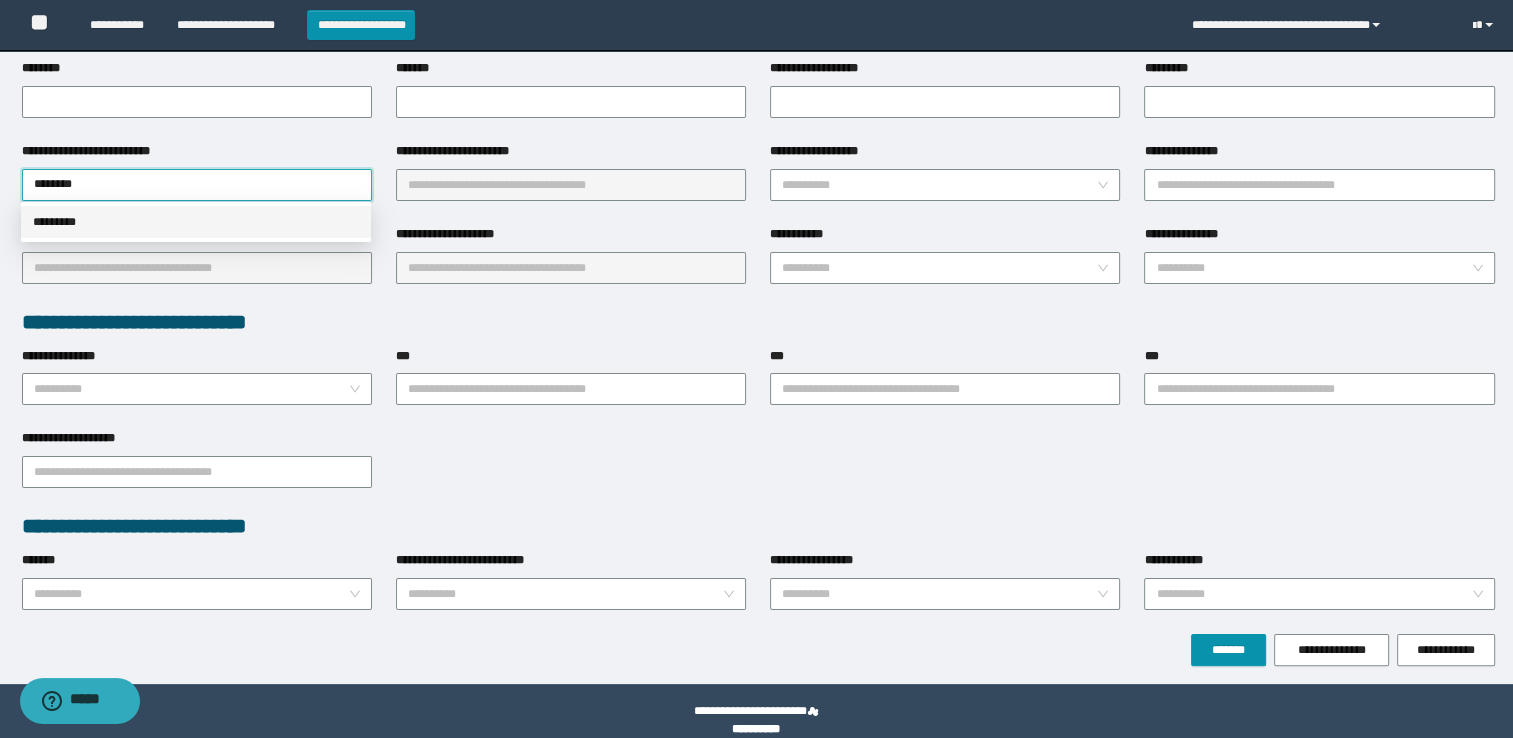 click on "*********" at bounding box center (196, 222) 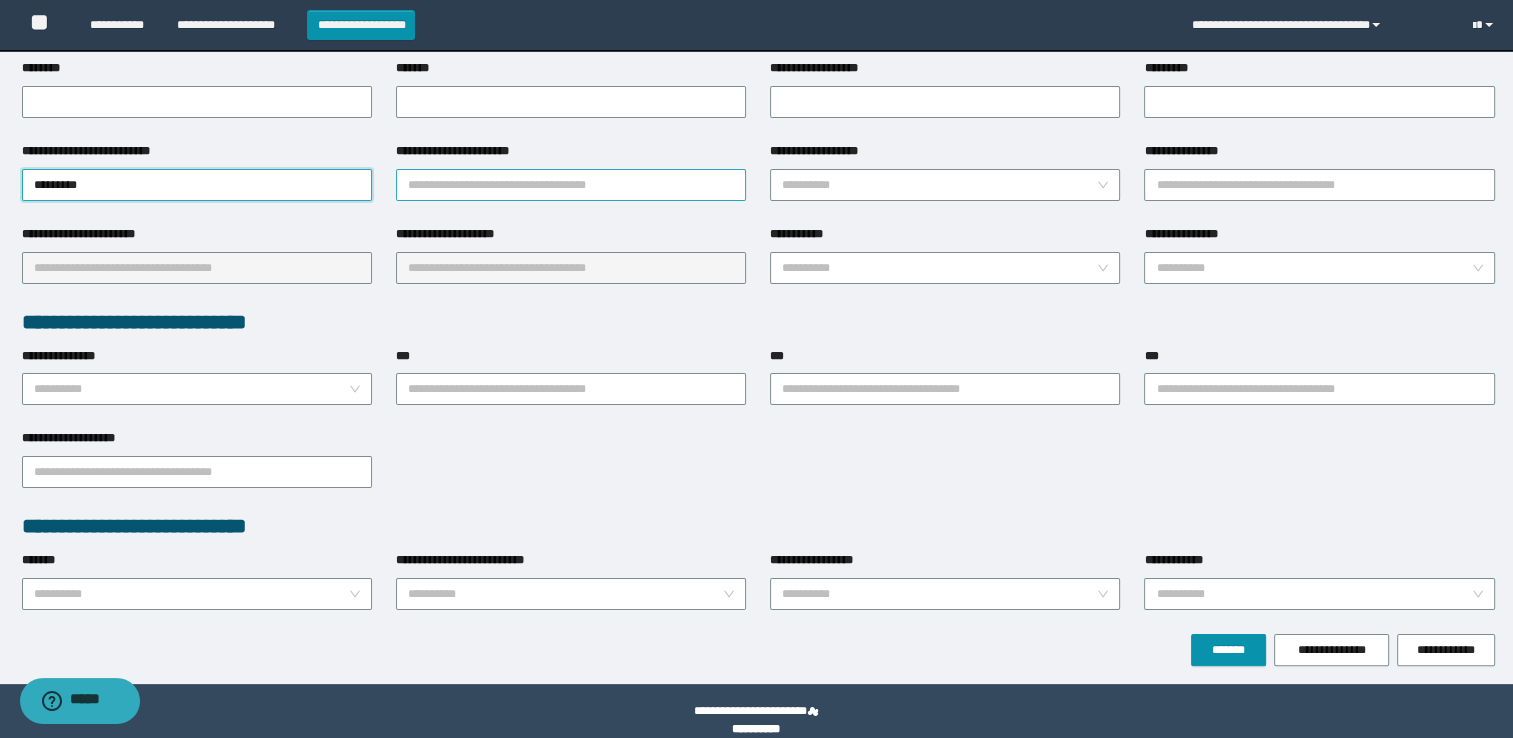 click on "**********" at bounding box center (571, 185) 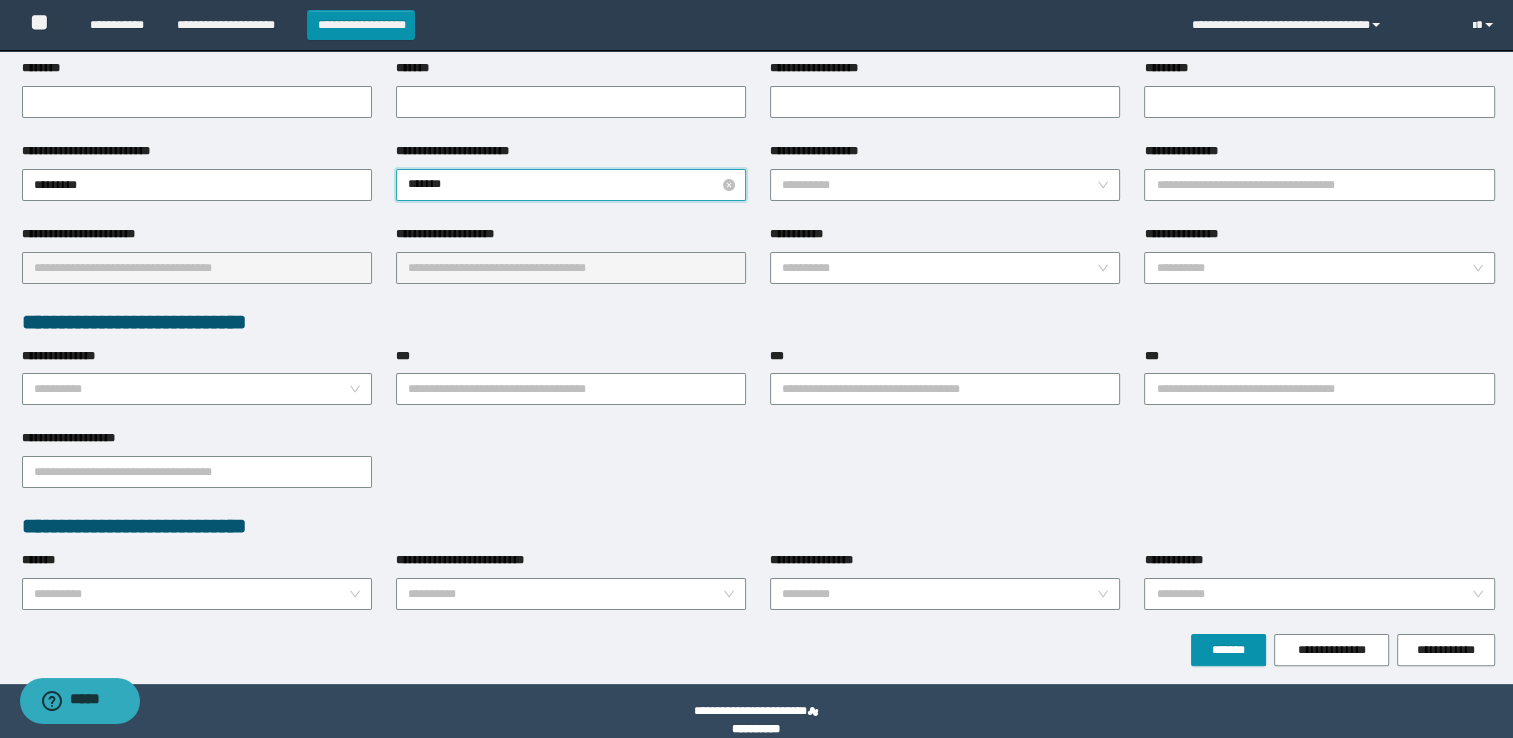type on "********" 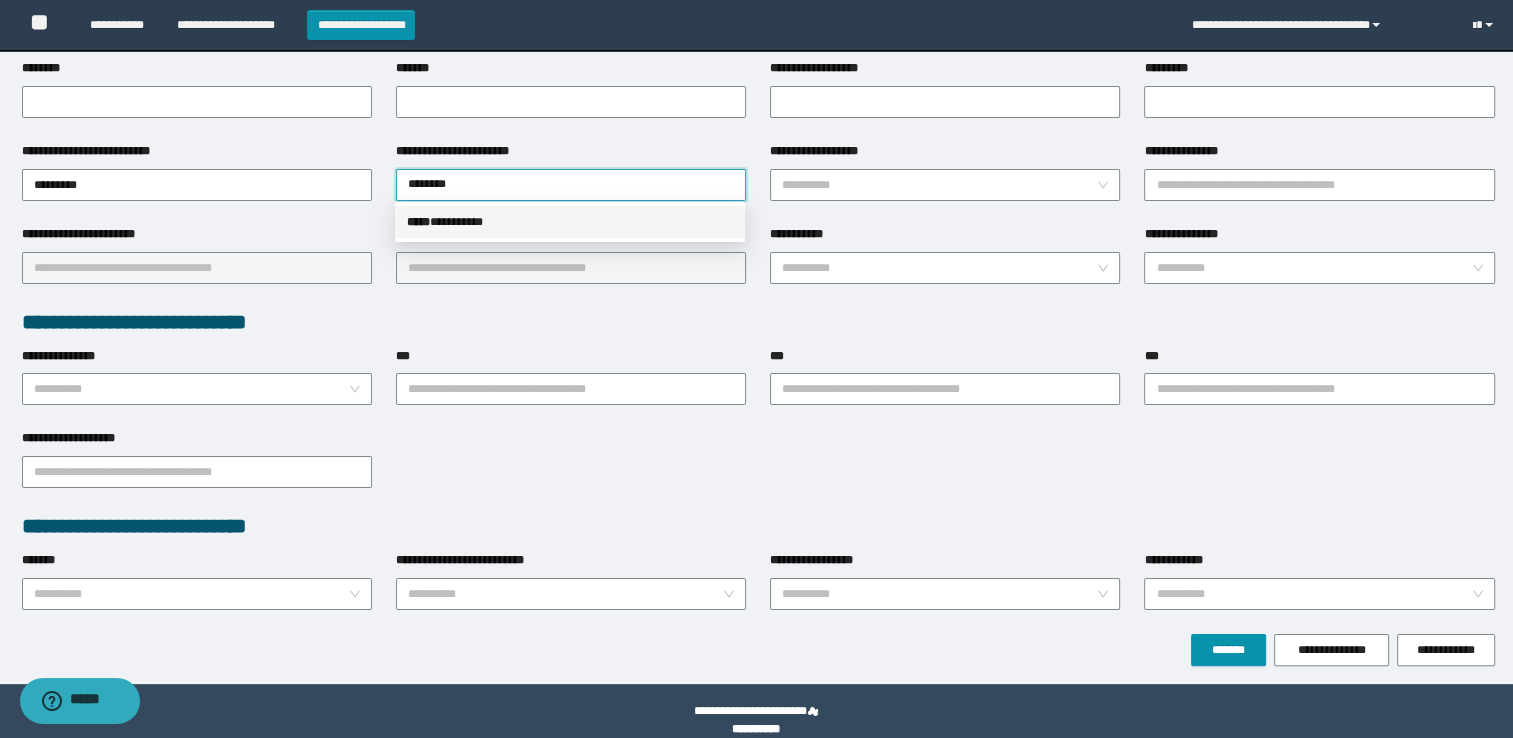 click on "*****" at bounding box center (418, 222) 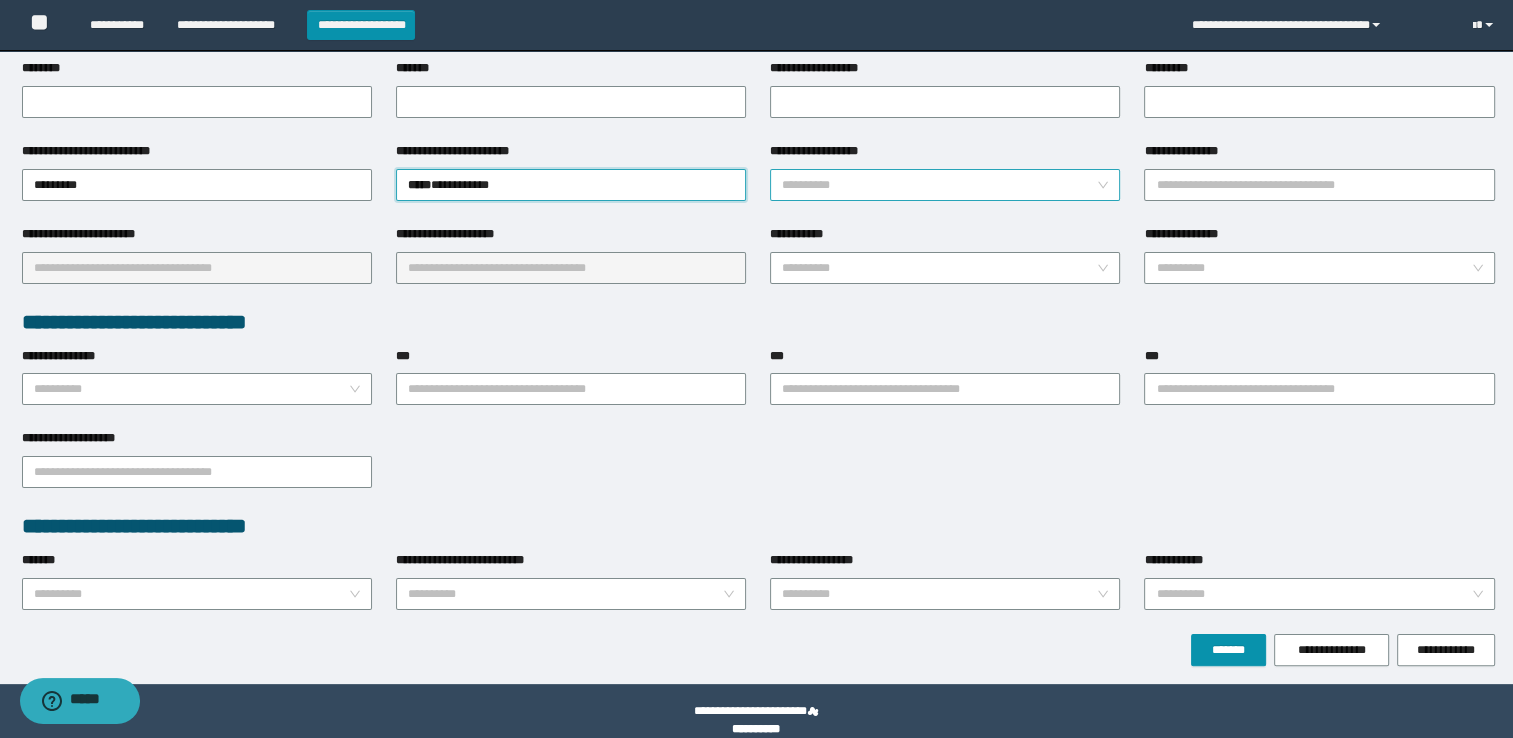 click on "**********" at bounding box center [939, 185] 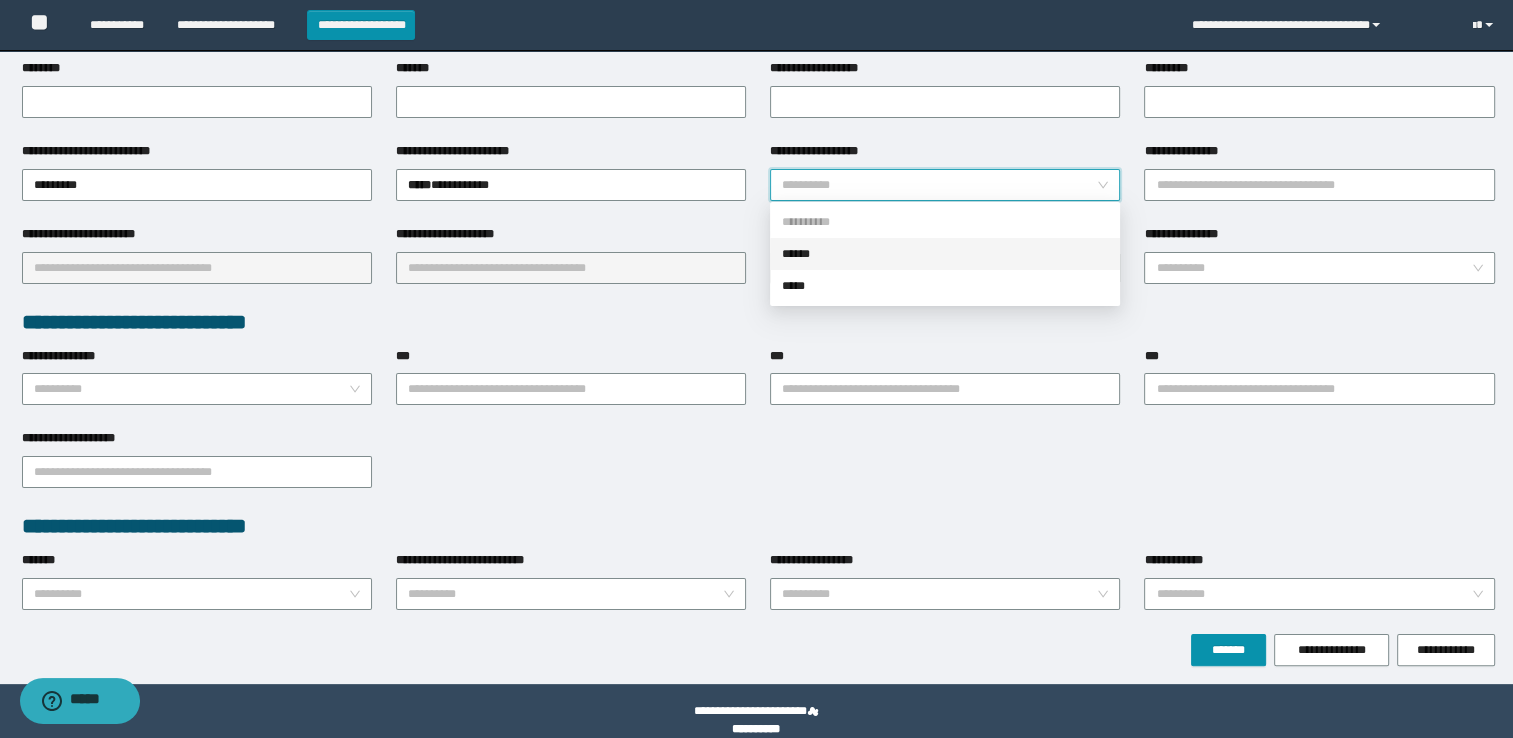 click on "******" at bounding box center (945, 254) 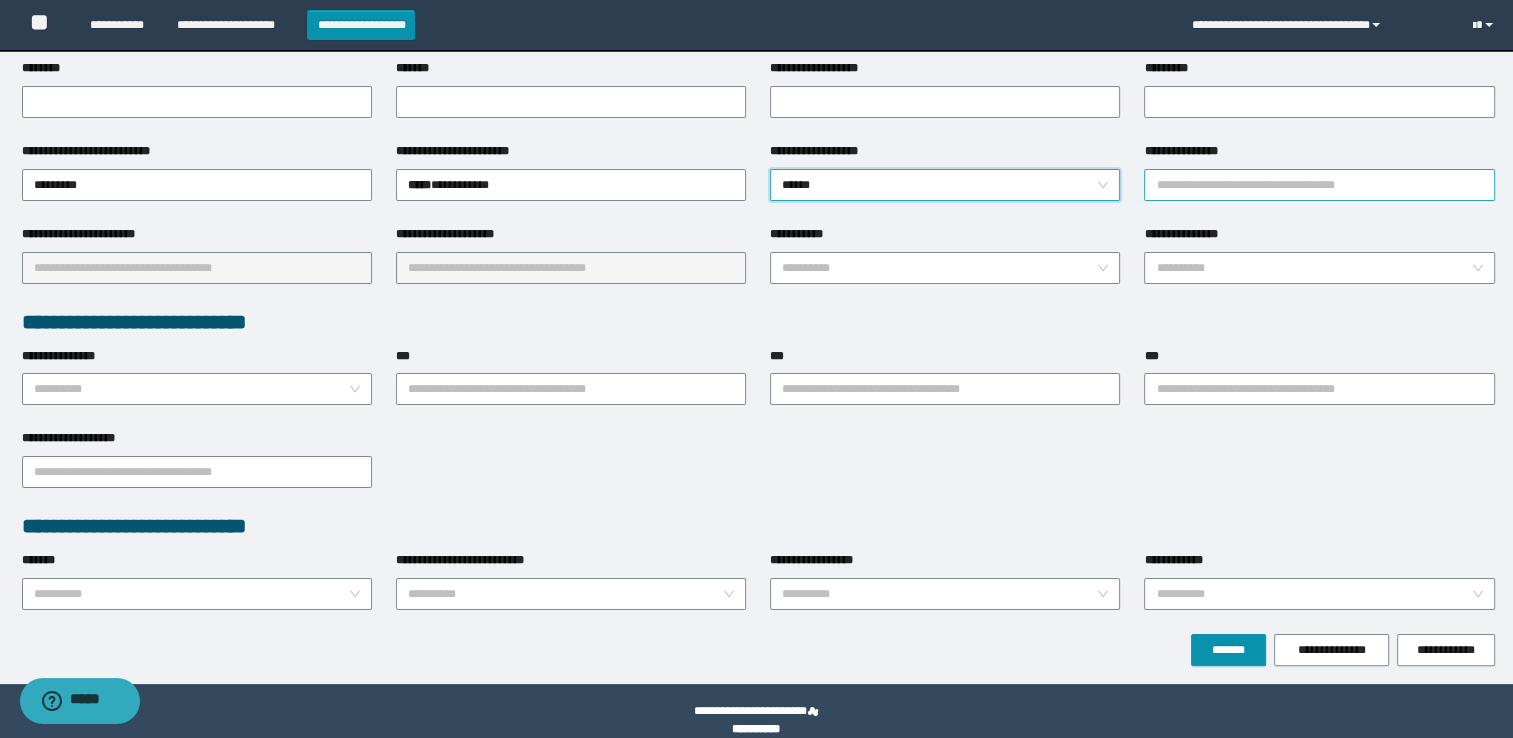 click on "**********" at bounding box center (1319, 185) 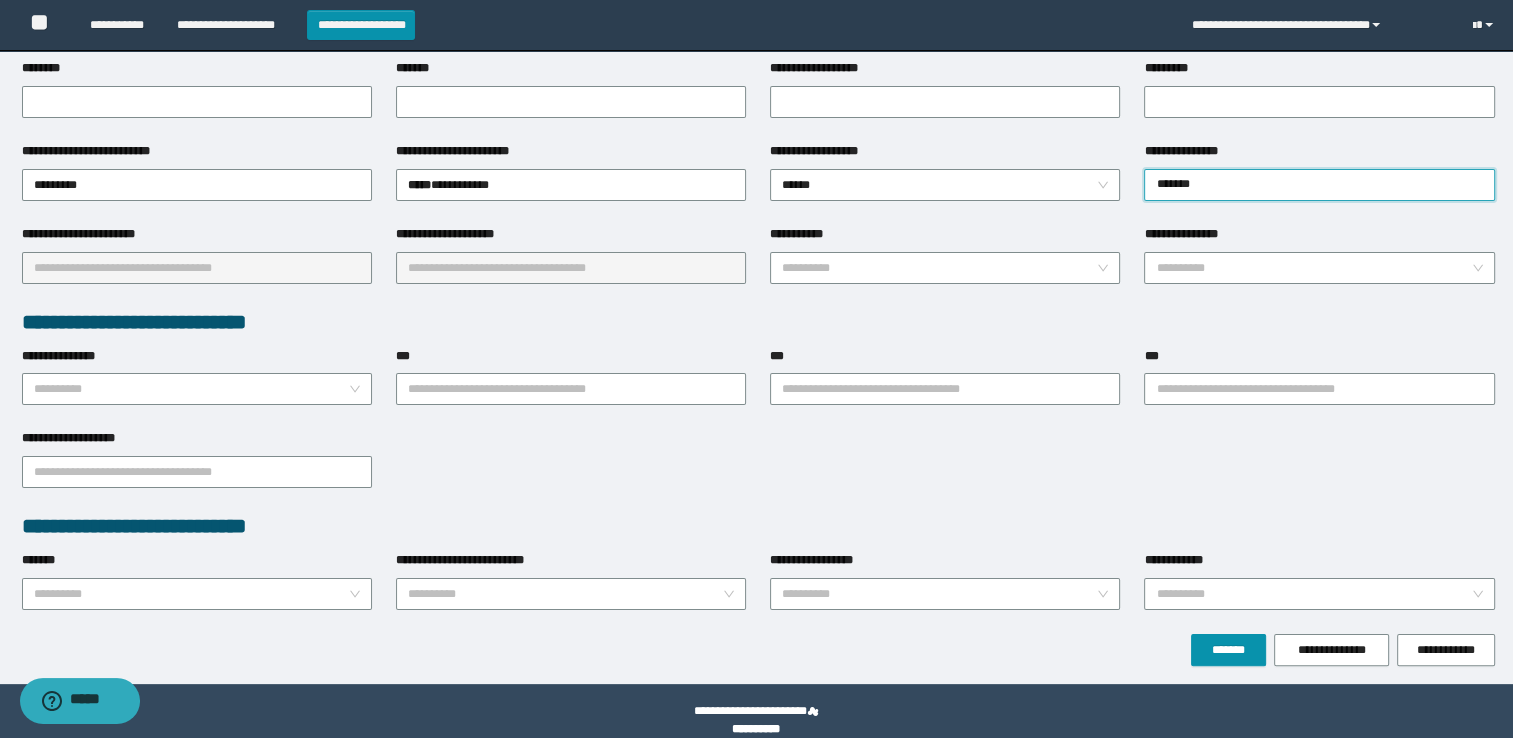 type on "********" 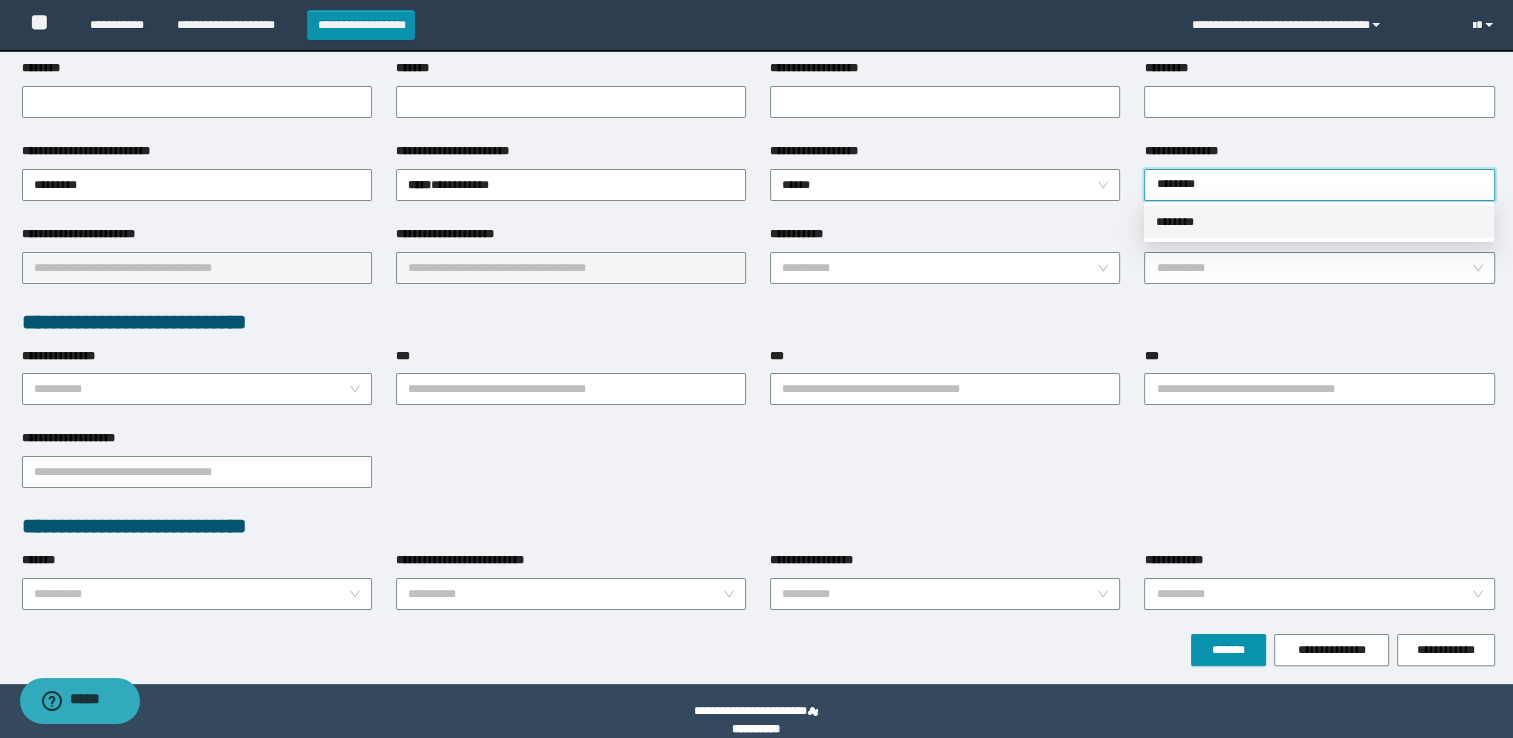 click on "********" at bounding box center [1319, 222] 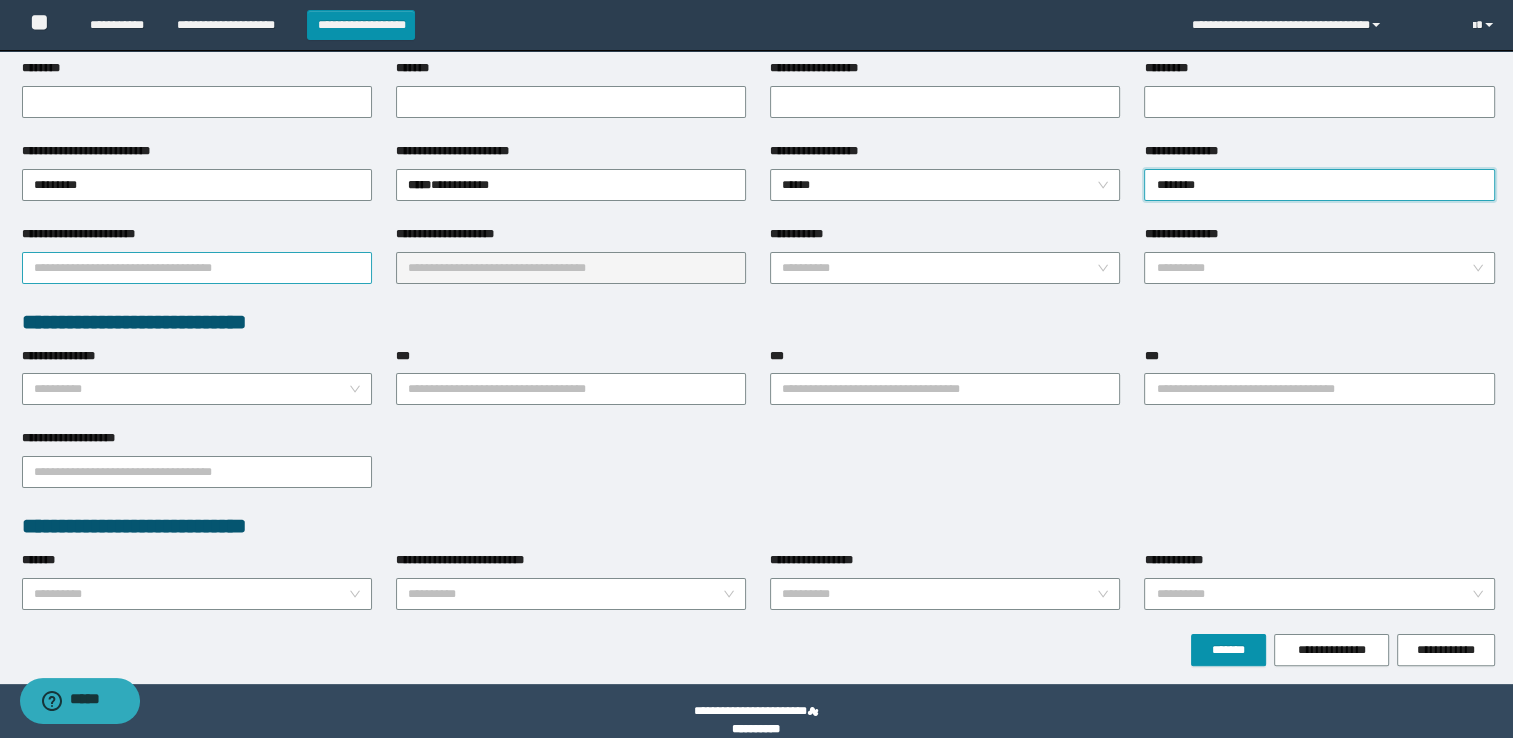 click on "**********" at bounding box center (197, 268) 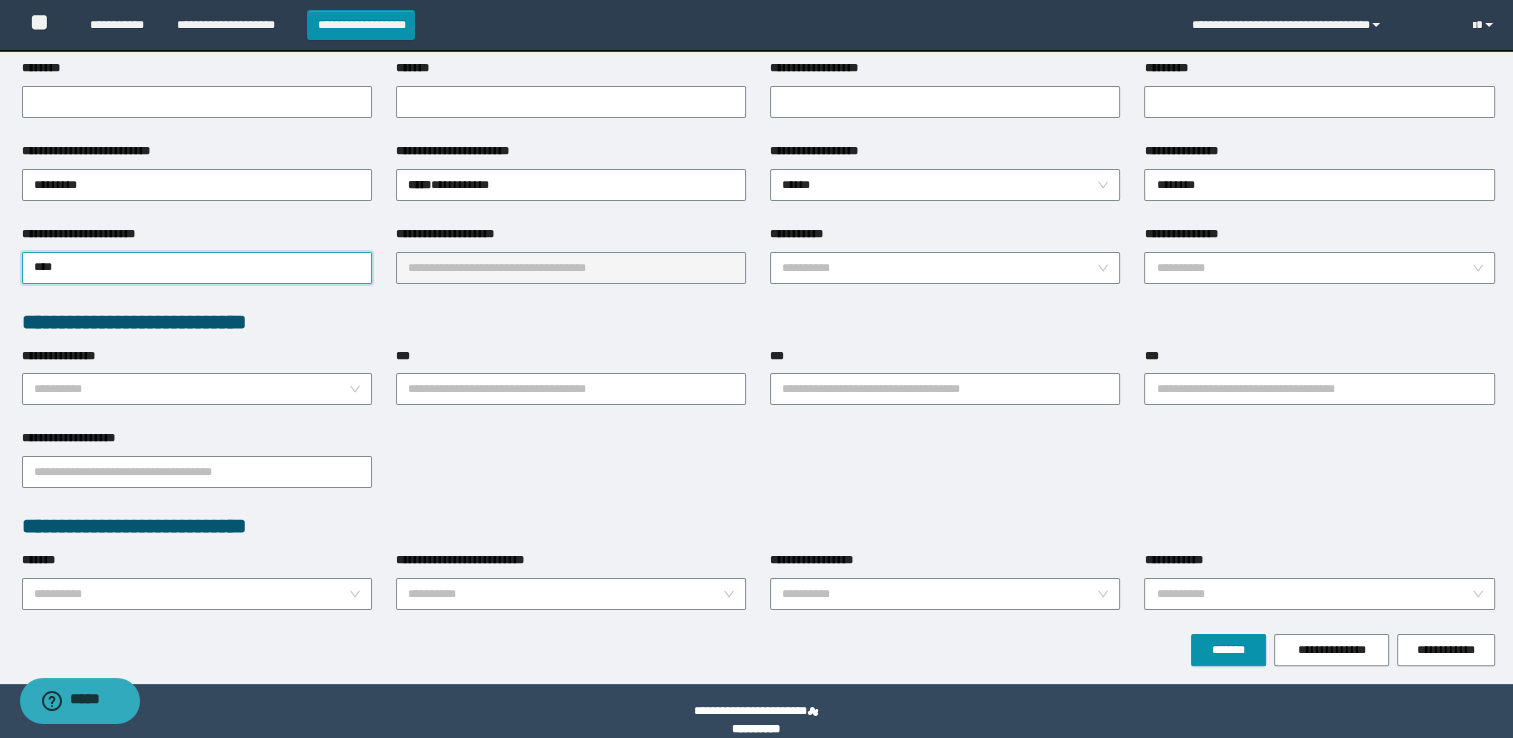 type on "*****" 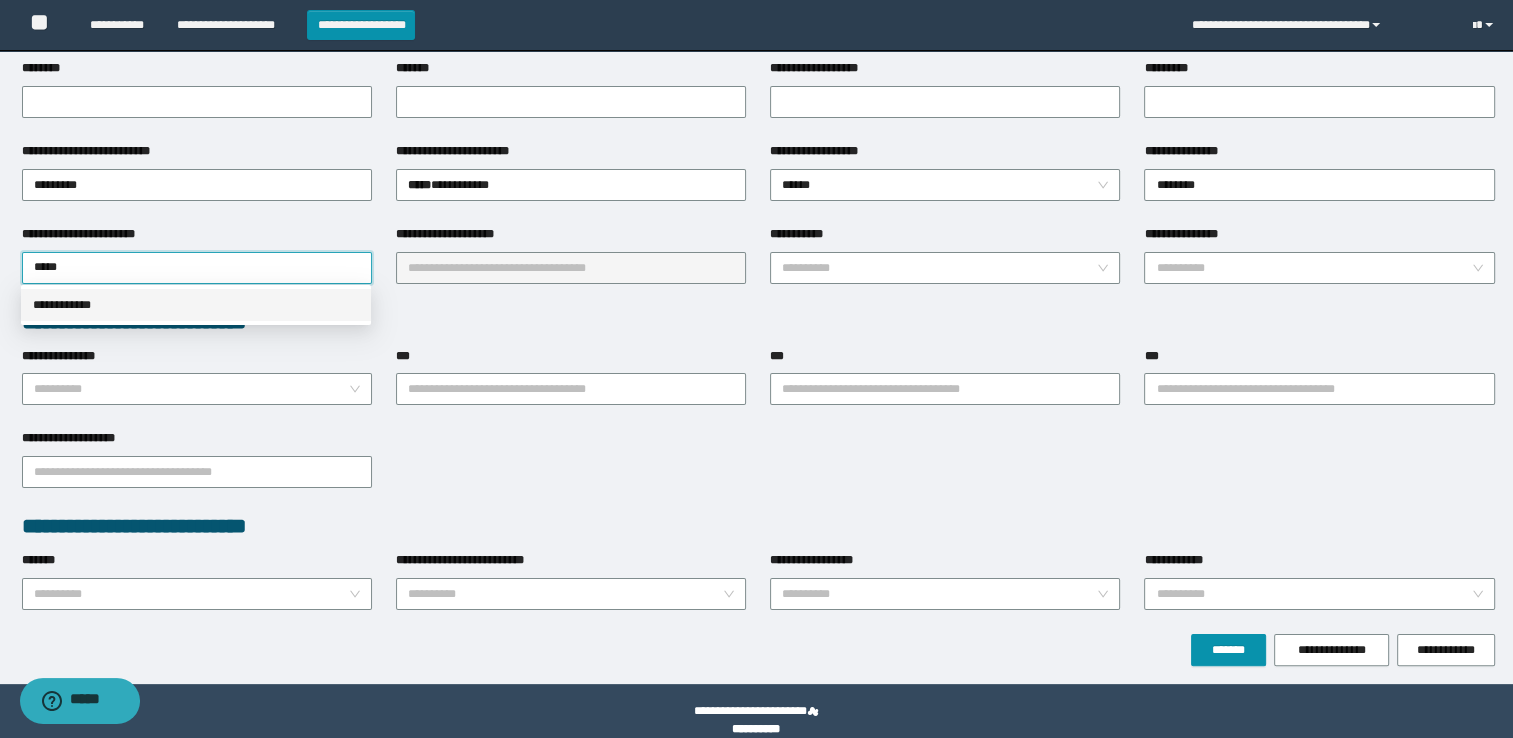 drag, startPoint x: 55, startPoint y: 310, endPoint x: 125, endPoint y: 290, distance: 72.8011 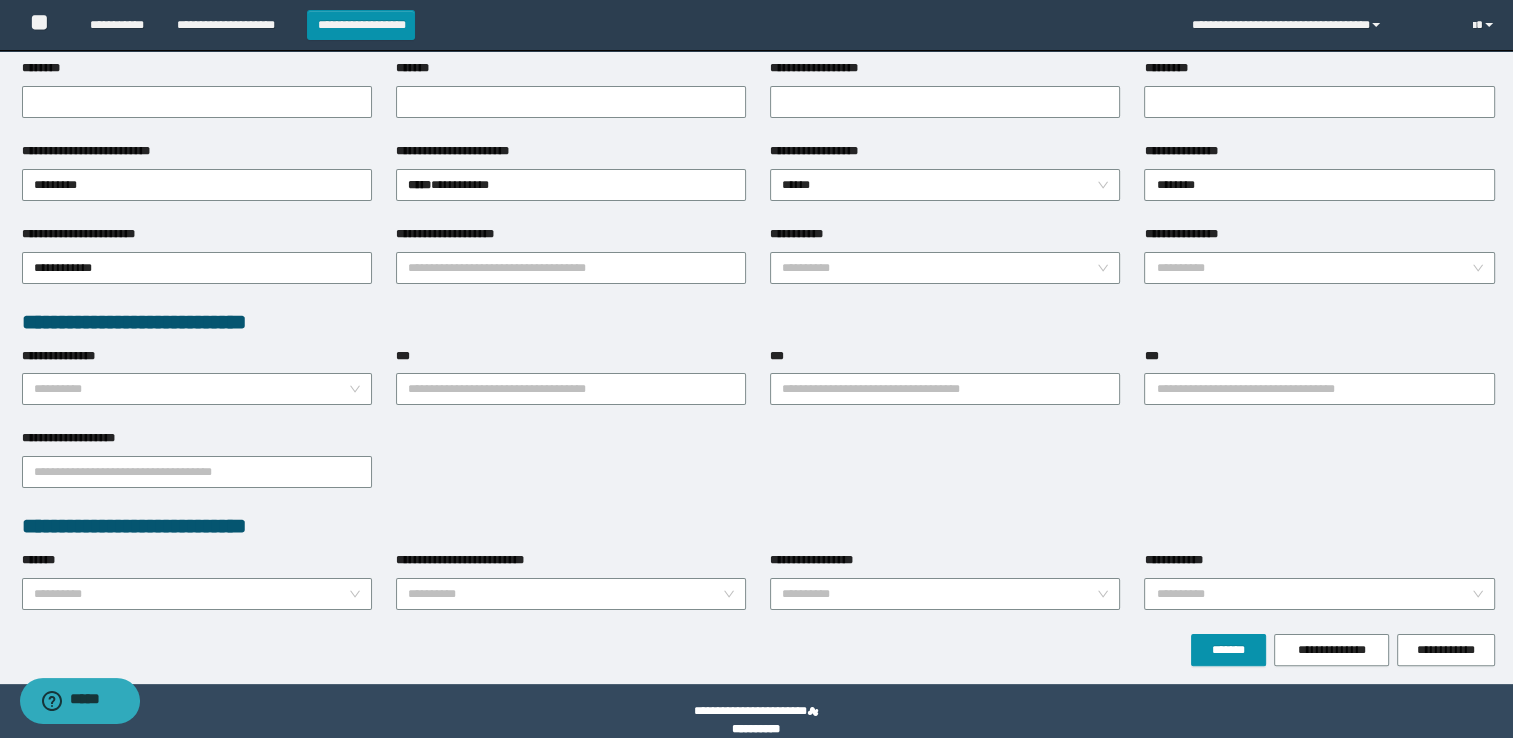 click on "**********" at bounding box center (571, 266) 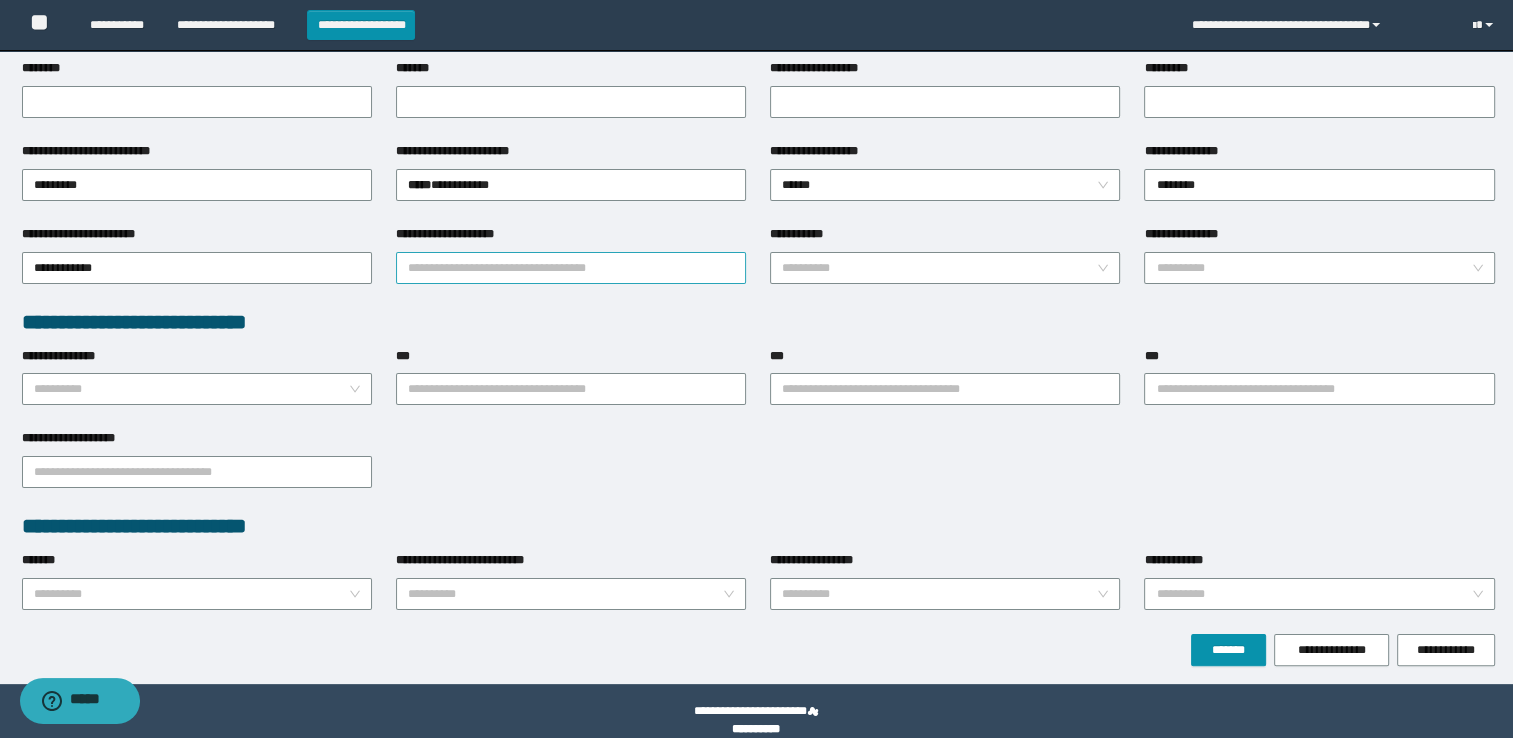 click on "**********" at bounding box center (571, 268) 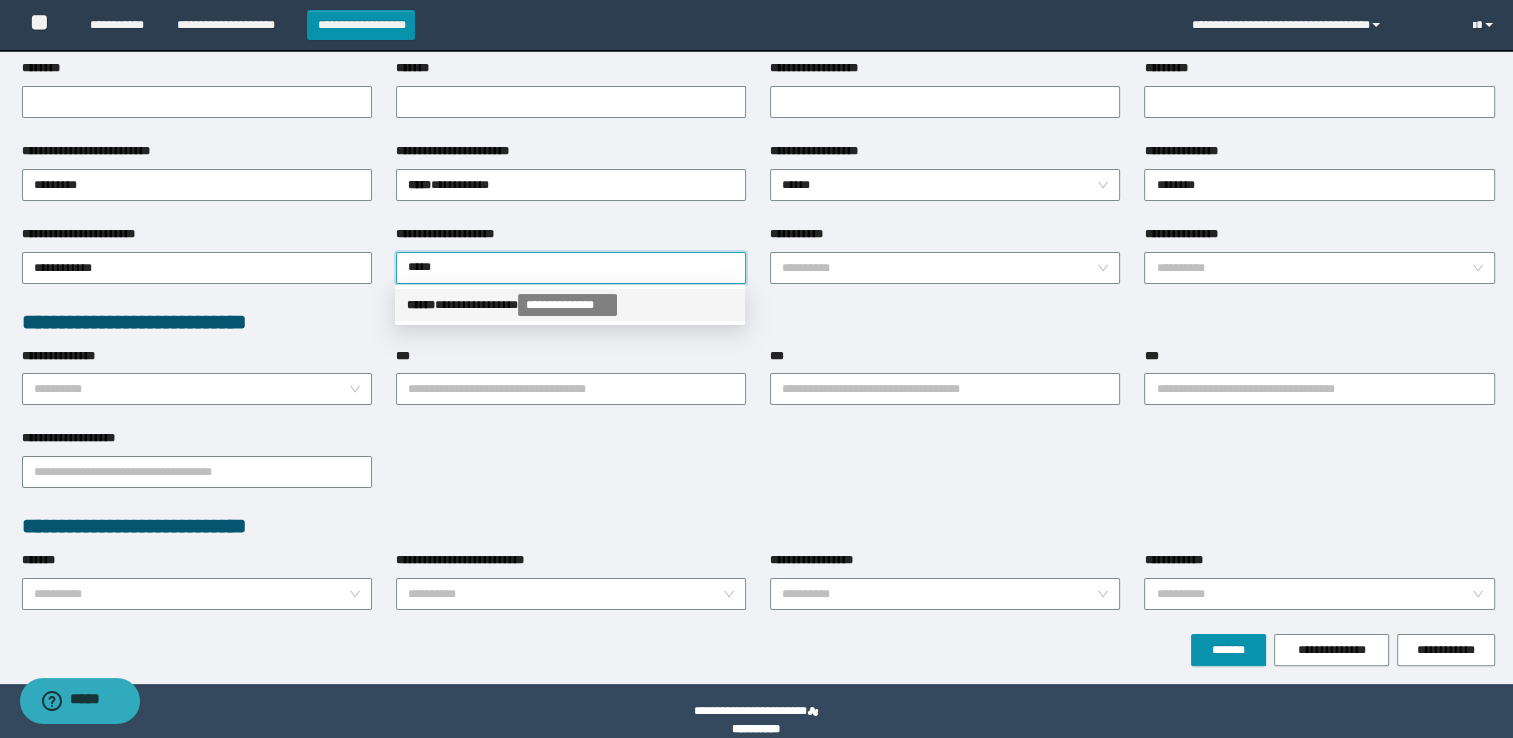 drag, startPoint x: 528, startPoint y: 274, endPoint x: 197, endPoint y: 407, distance: 356.7212 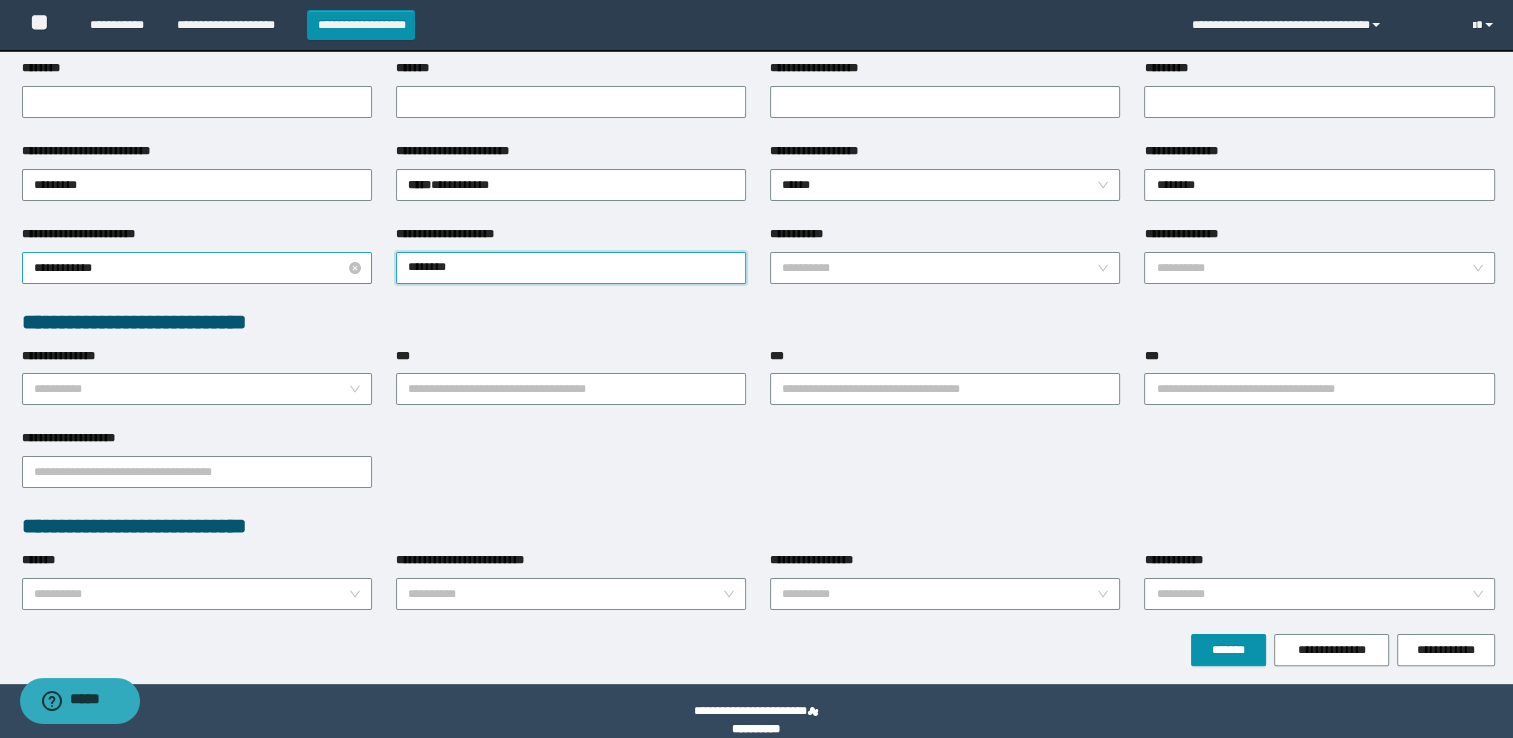 drag, startPoint x: 508, startPoint y: 278, endPoint x: 356, endPoint y: 255, distance: 153.73029 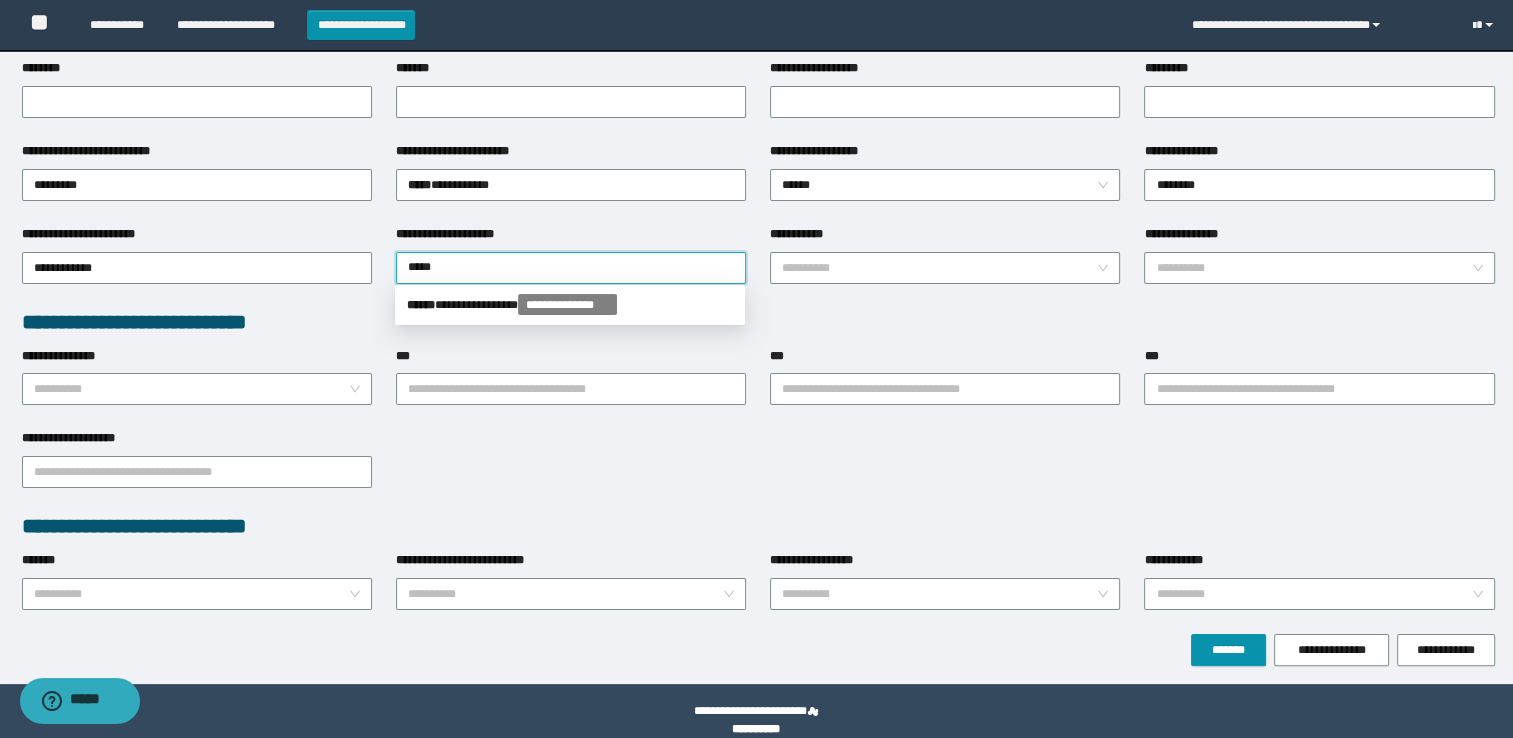 type on "******" 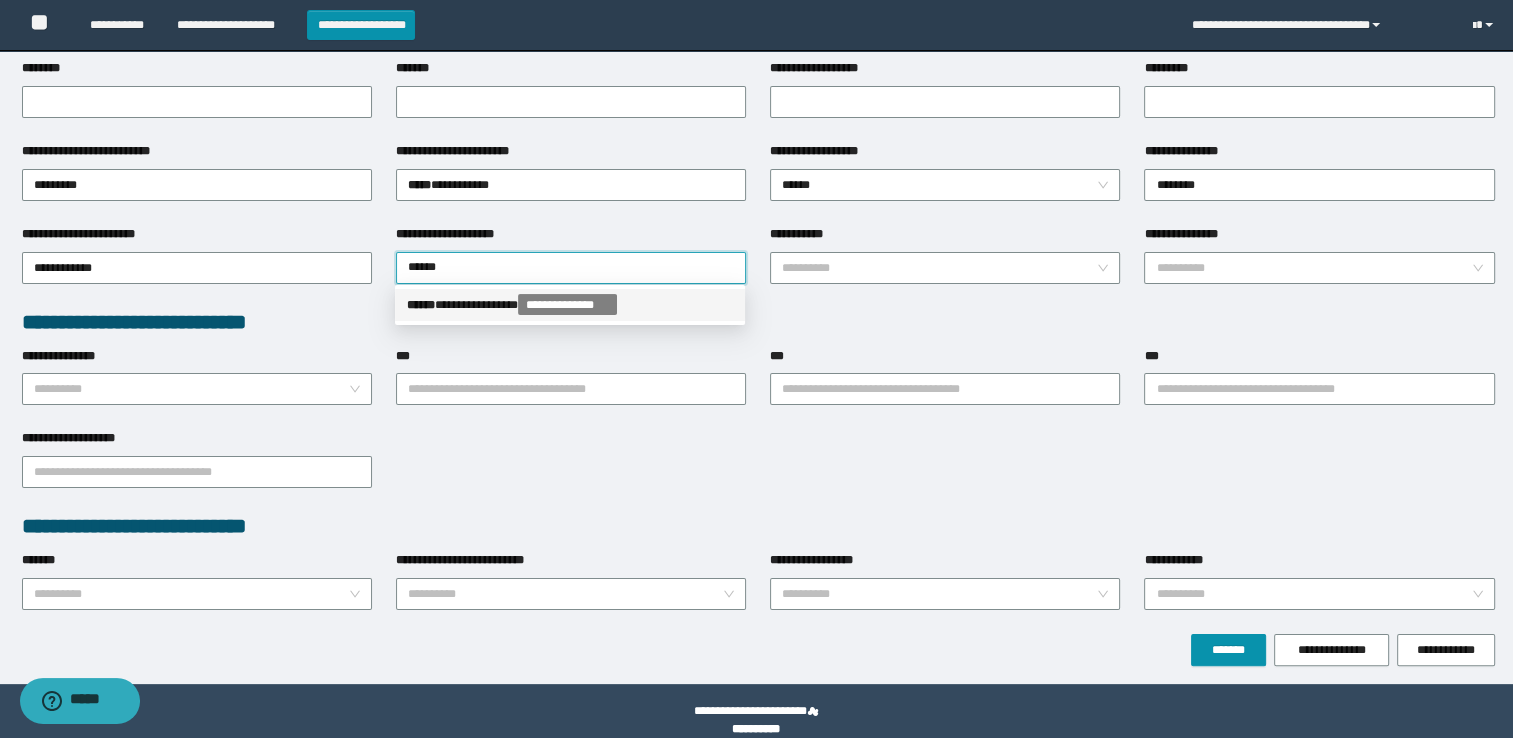click on "**********" at bounding box center (570, 305) 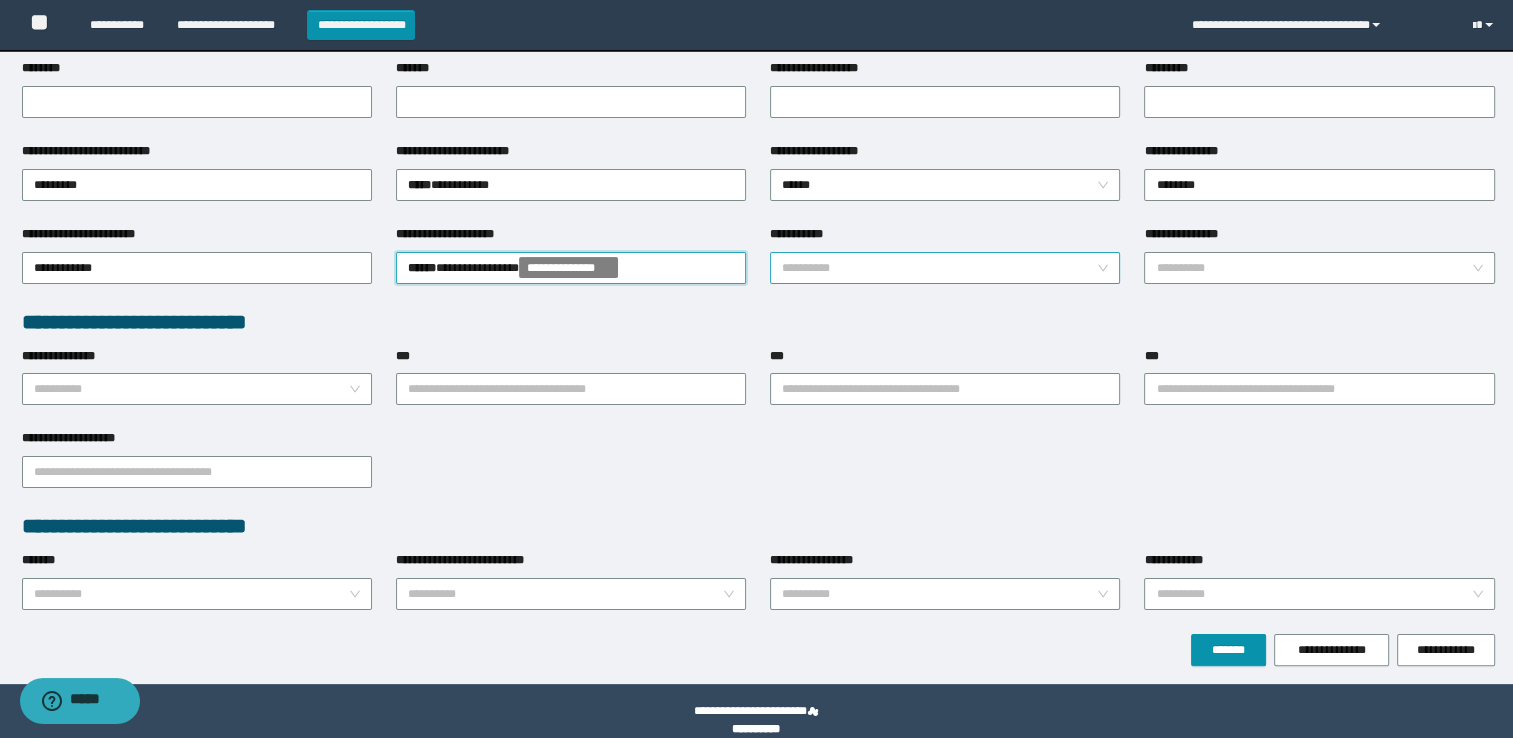 click on "**********" at bounding box center (939, 268) 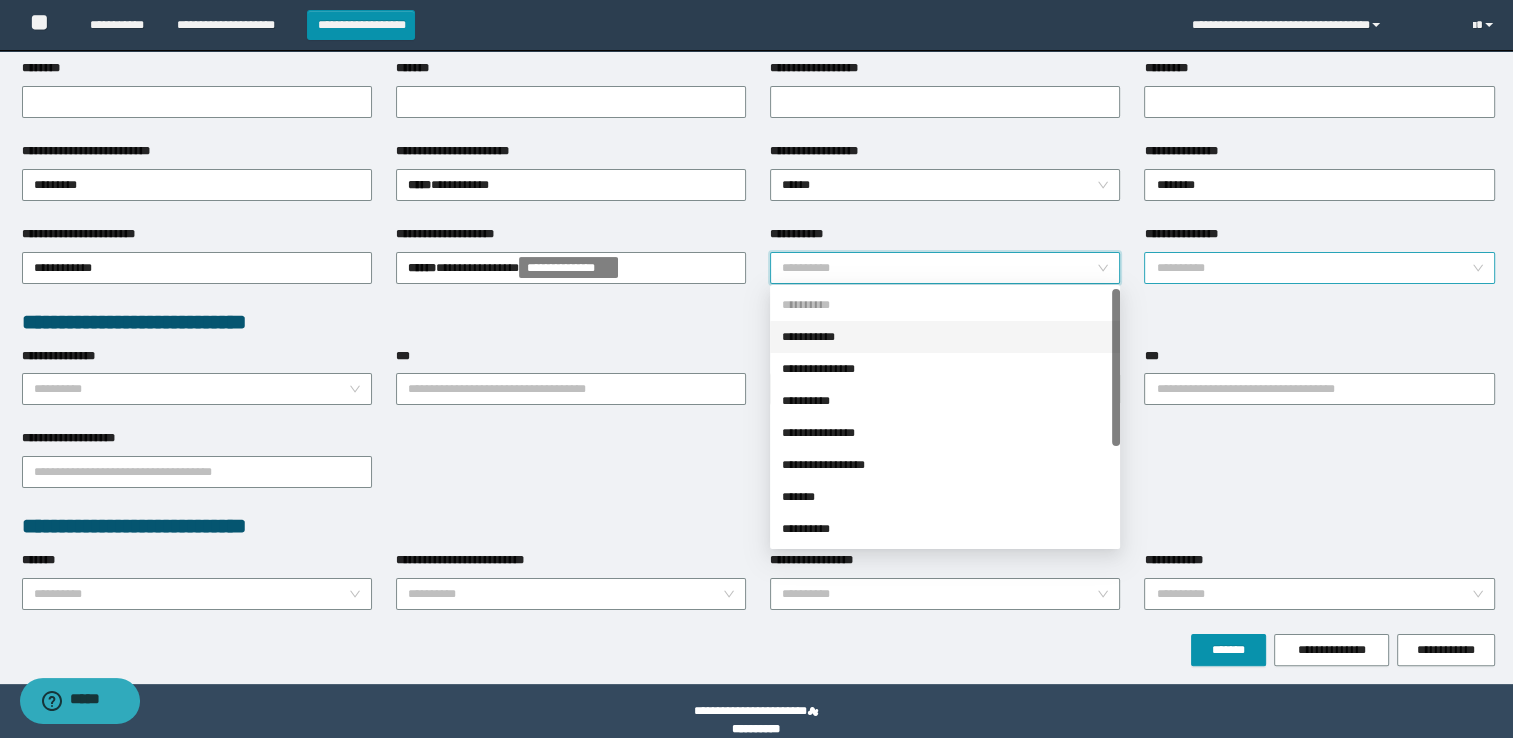 drag, startPoint x: 1270, startPoint y: 260, endPoint x: 1256, endPoint y: 272, distance: 18.439089 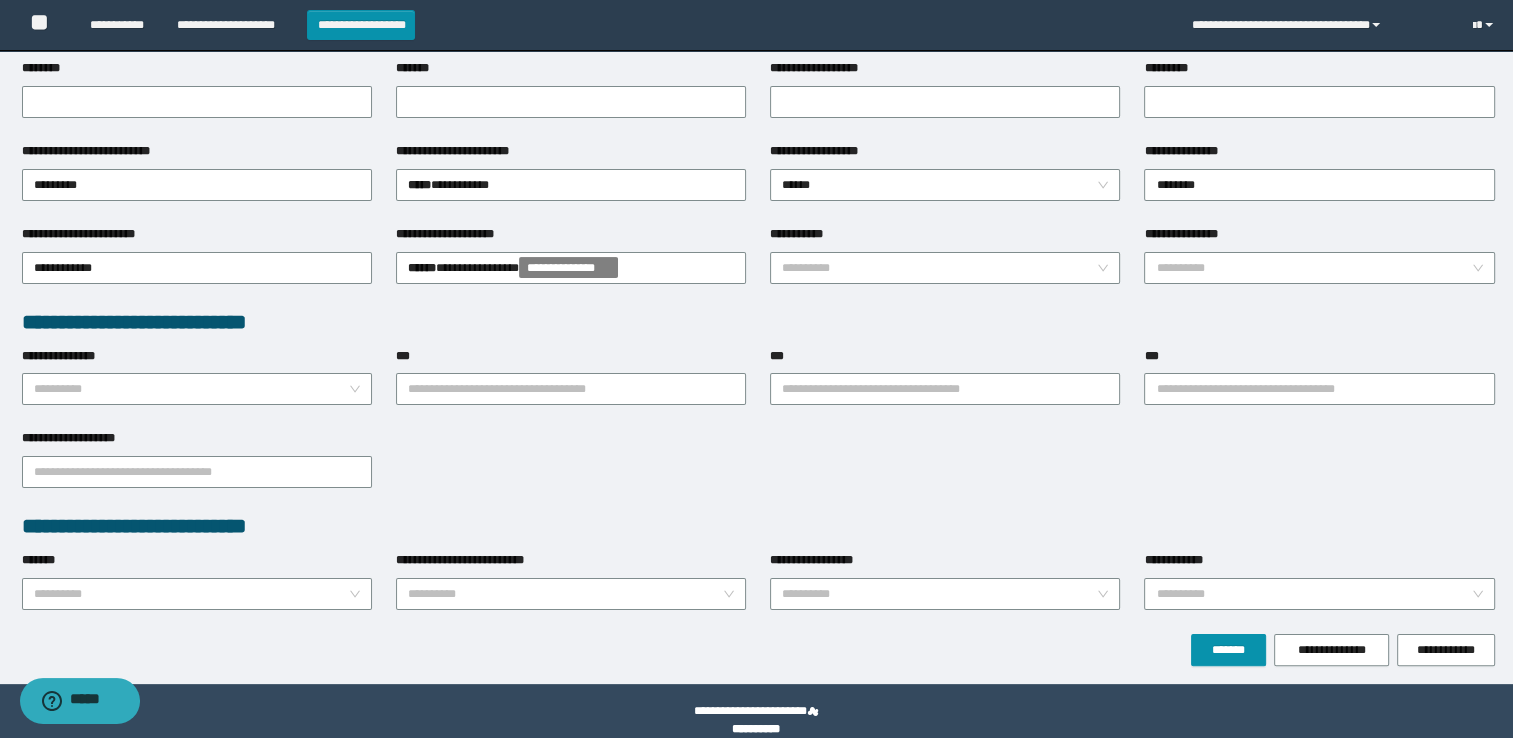 click on "**********" at bounding box center (758, 322) 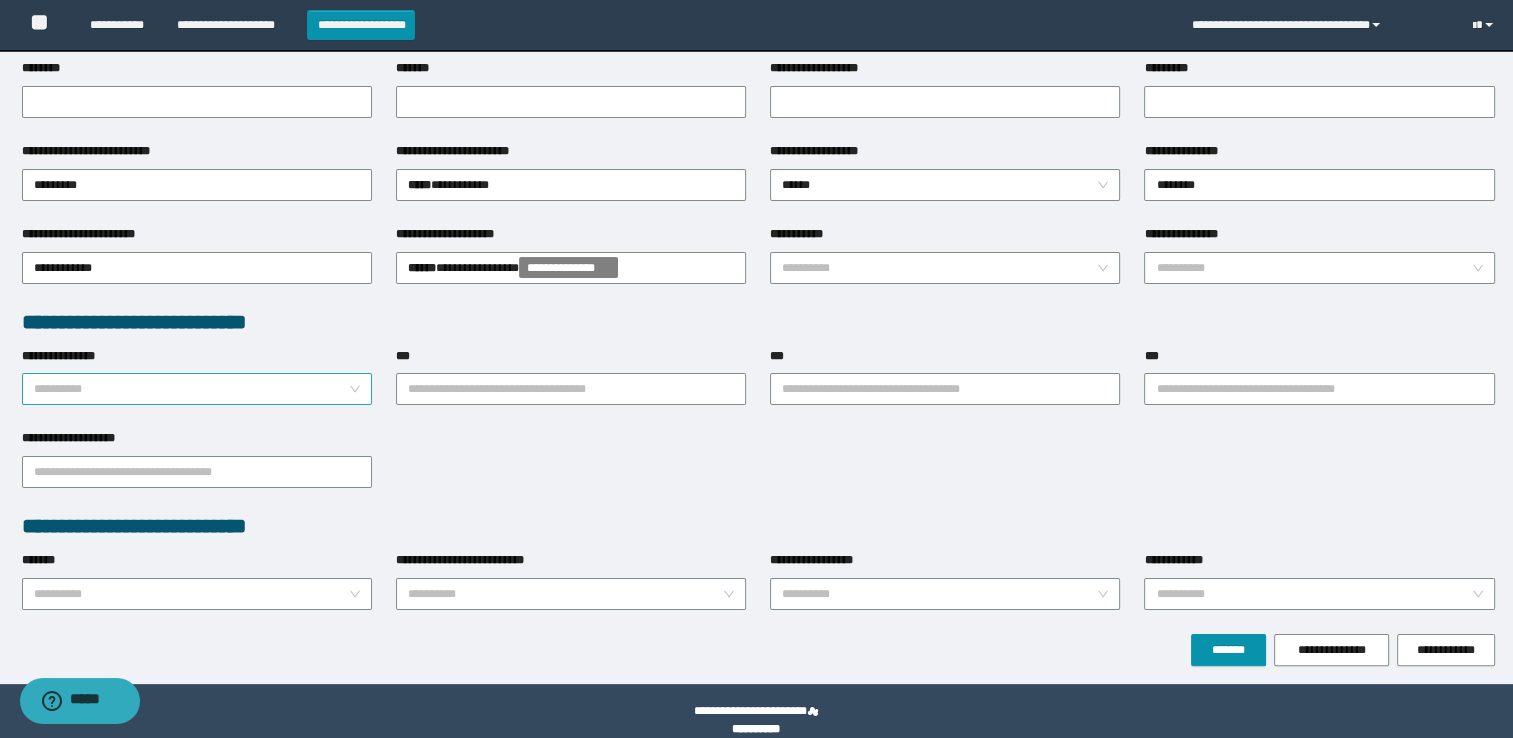 click on "**********" at bounding box center [191, 389] 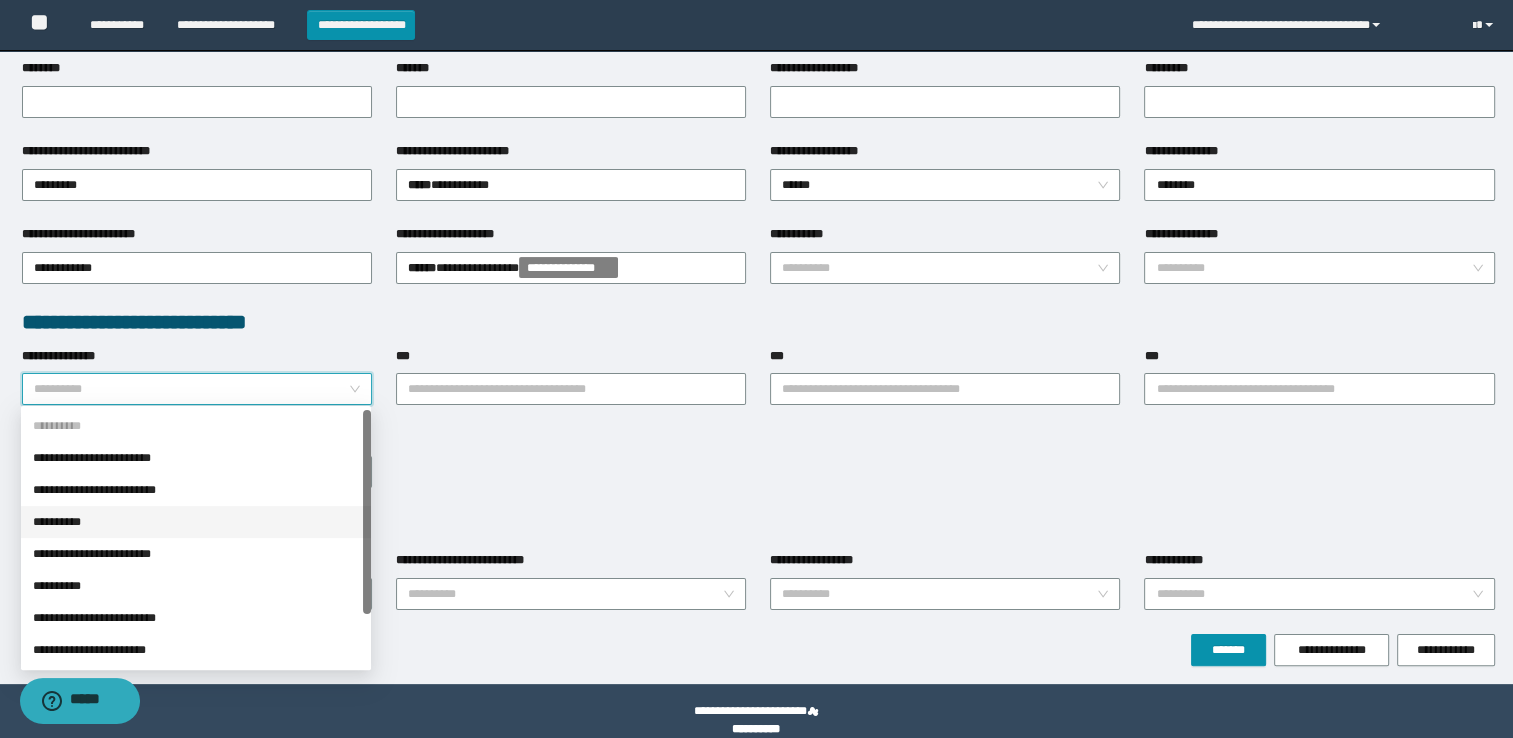 scroll, scrollTop: 64, scrollLeft: 0, axis: vertical 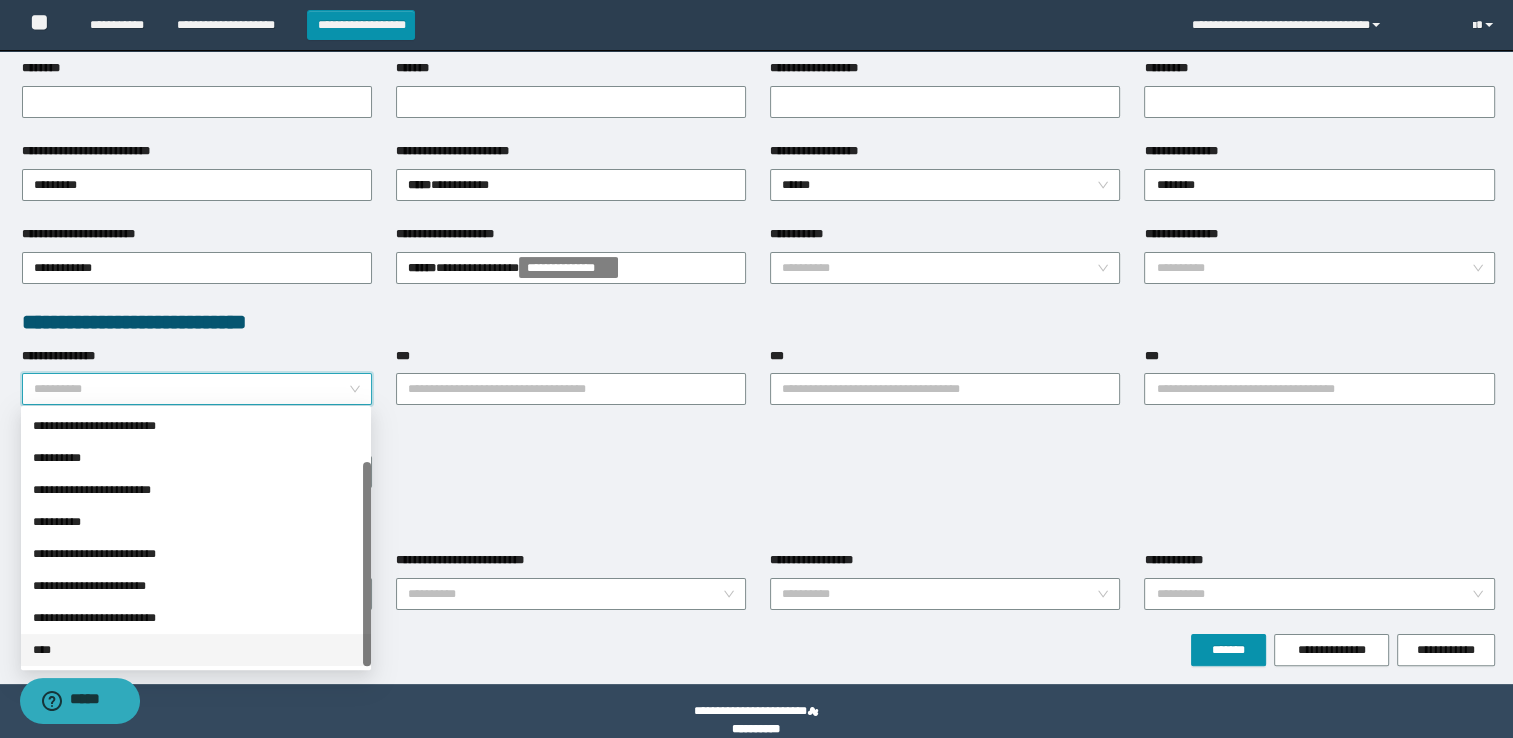 click on "****" at bounding box center (196, 650) 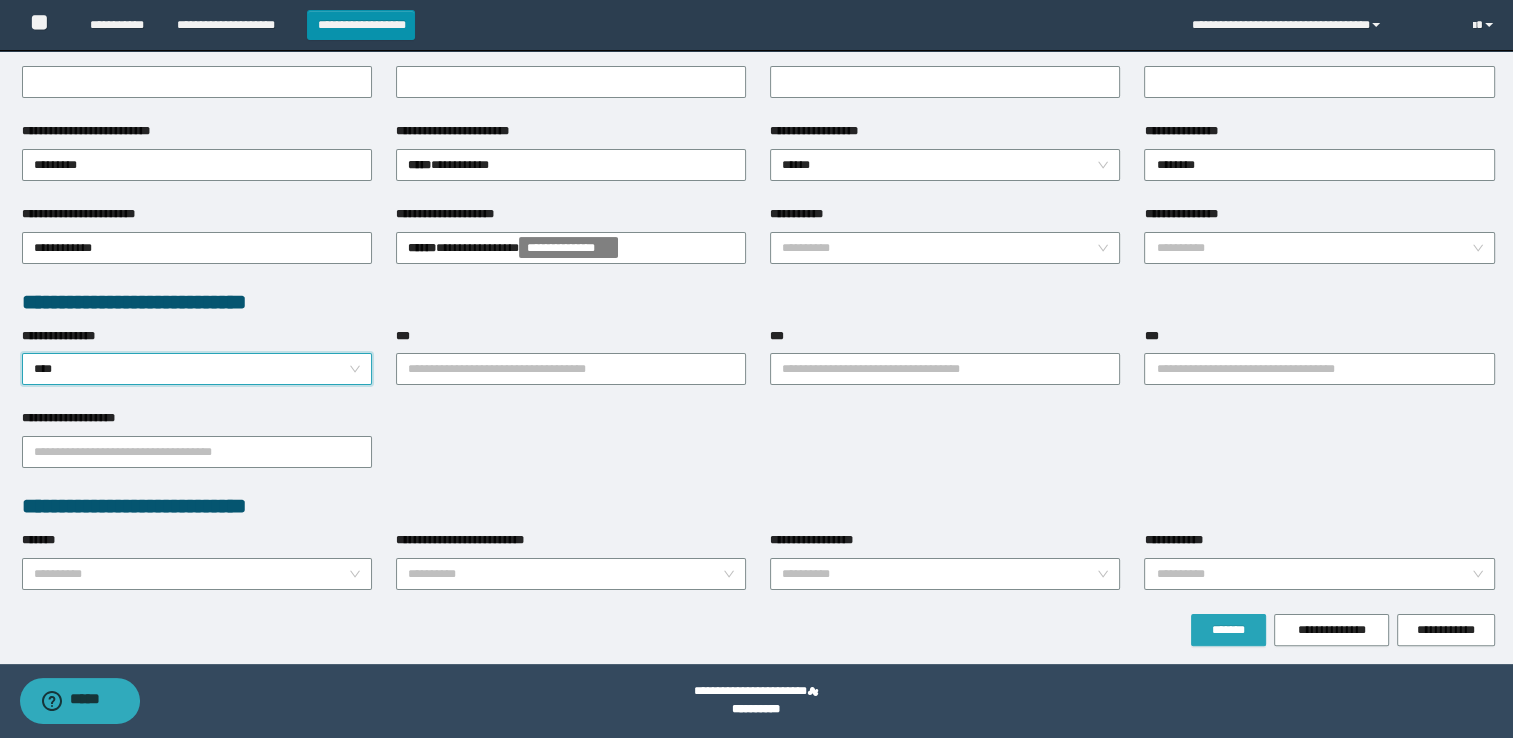 click on "*******" at bounding box center (1228, 630) 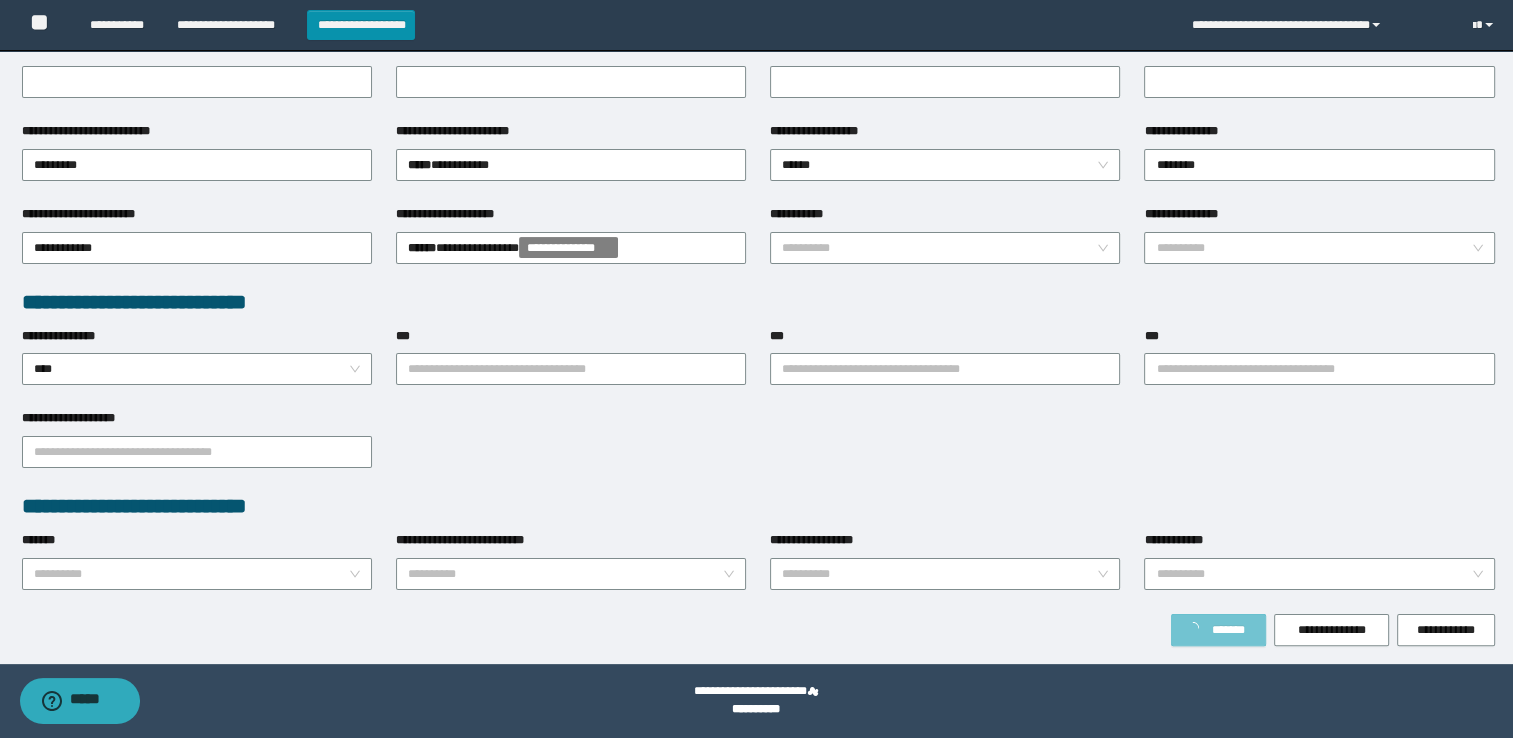 type on "******" 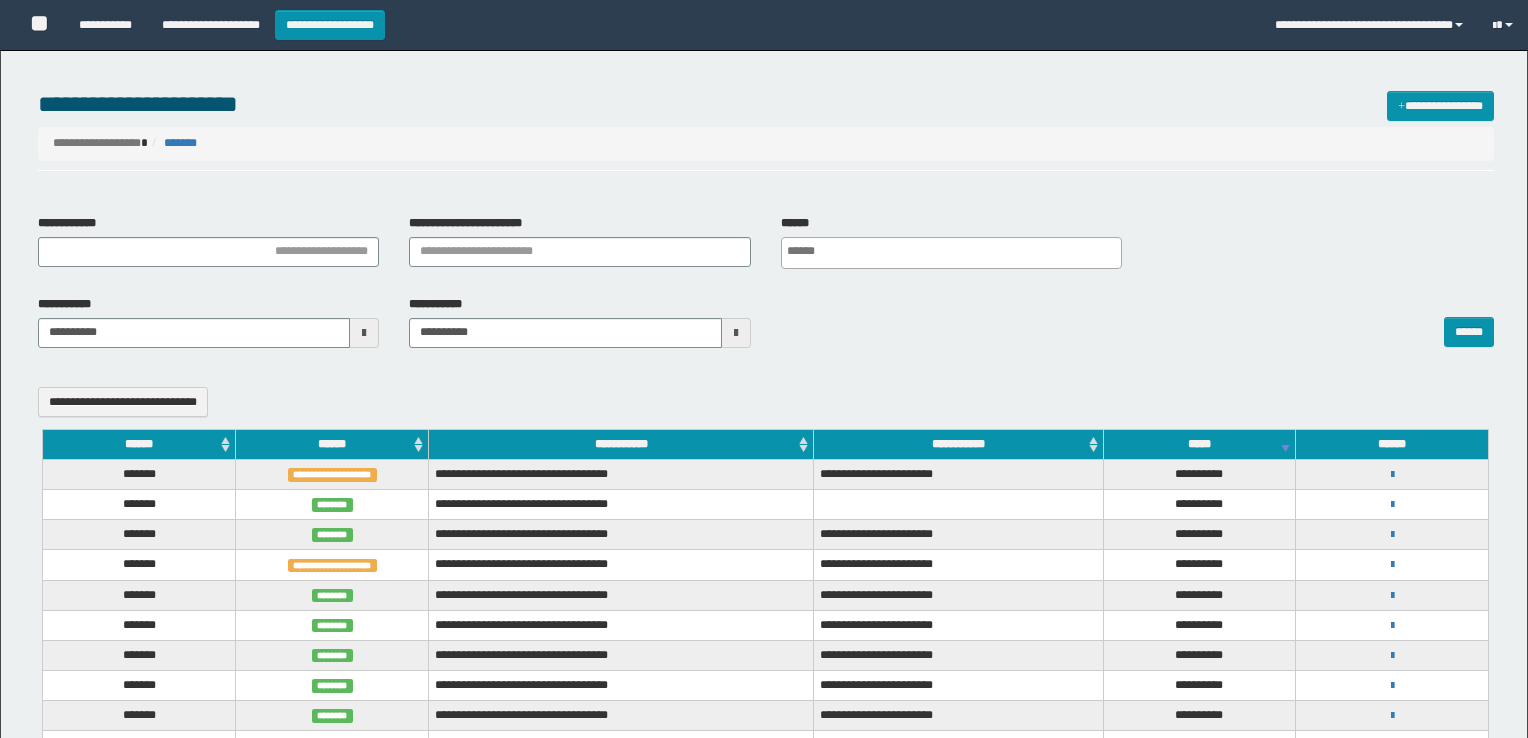 select 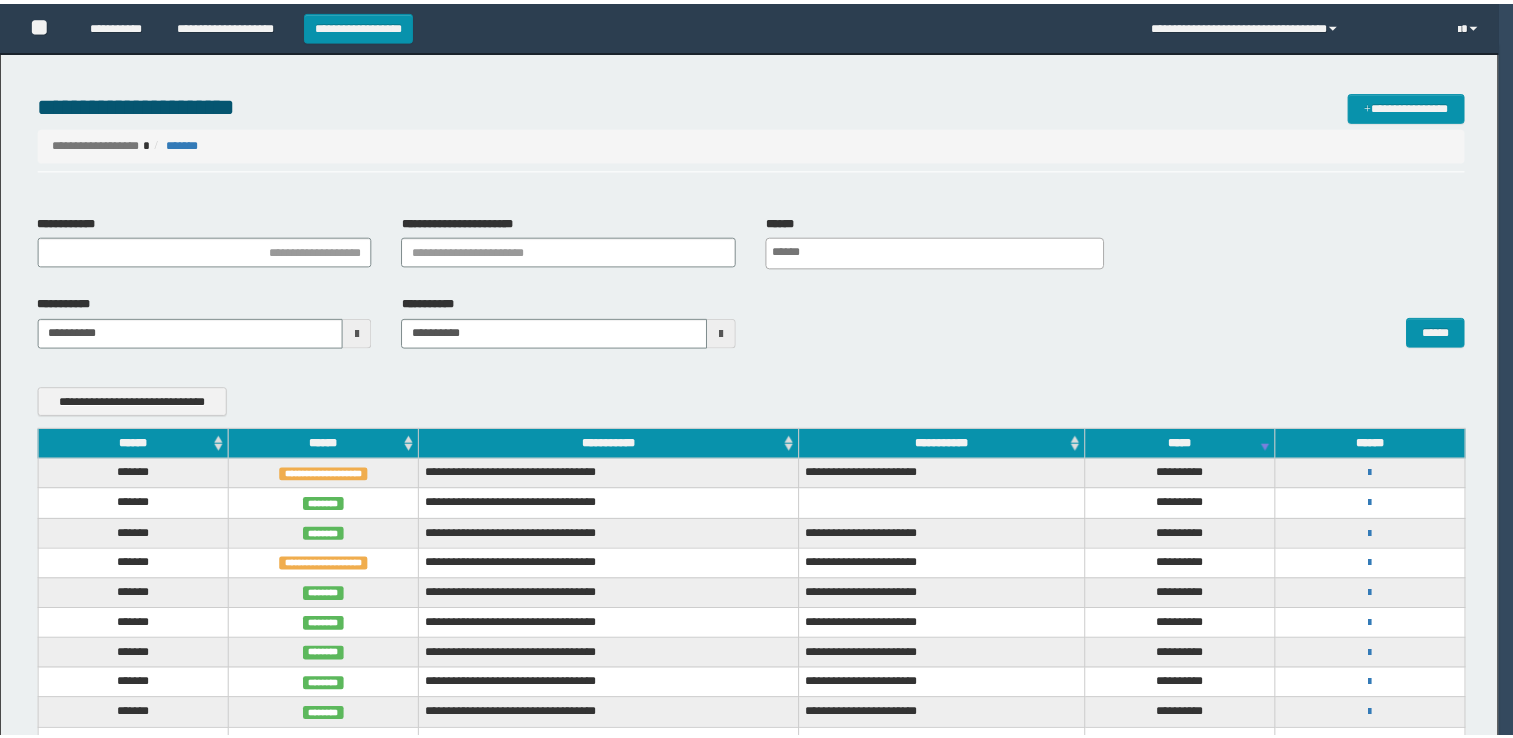 scroll, scrollTop: 0, scrollLeft: 0, axis: both 